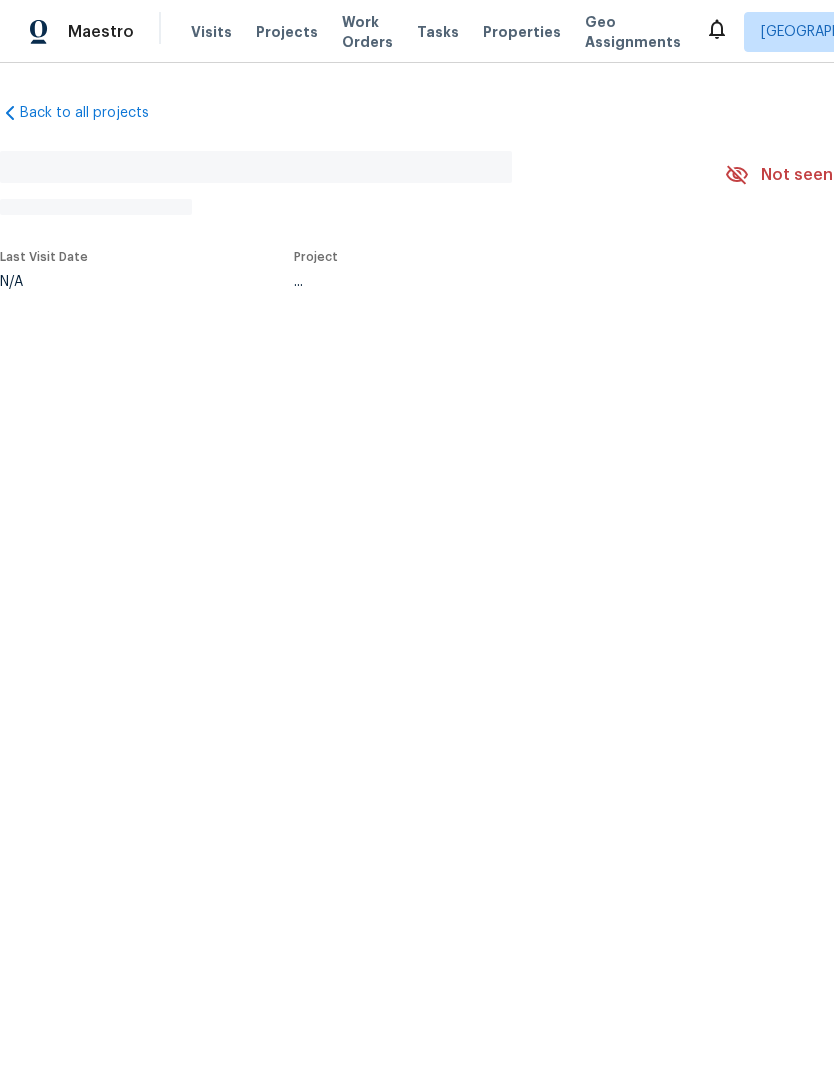 scroll, scrollTop: 0, scrollLeft: 0, axis: both 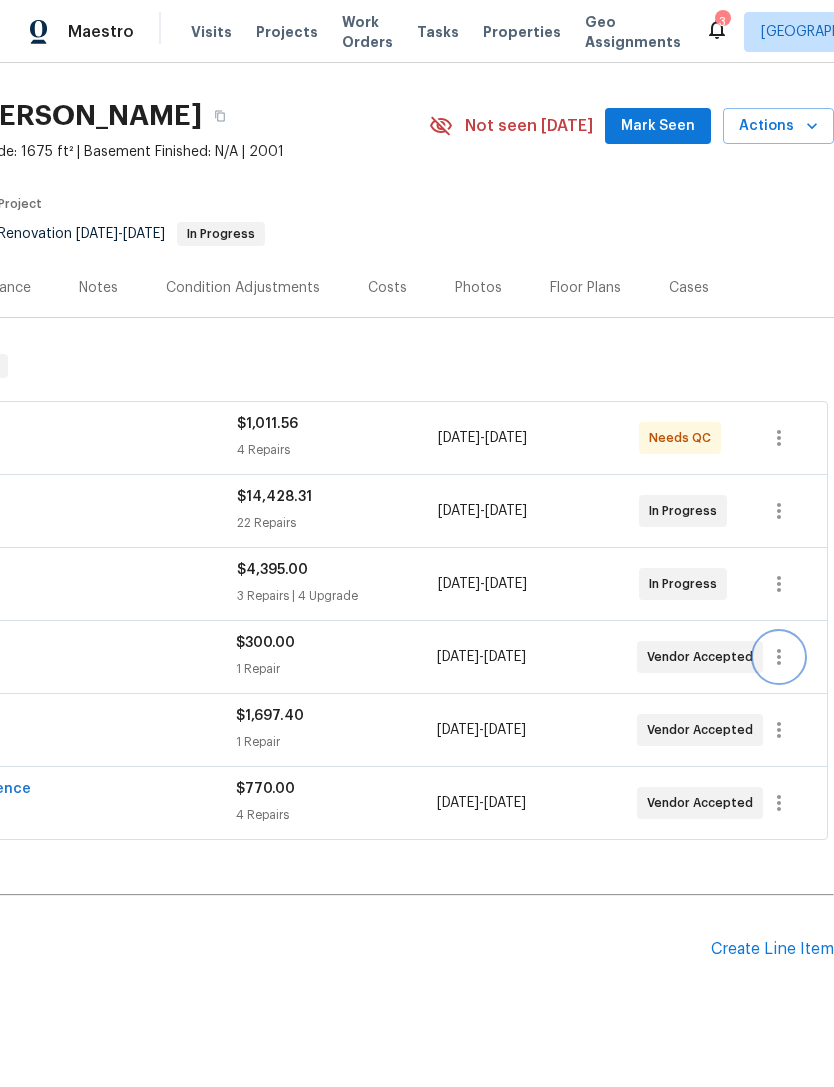 click 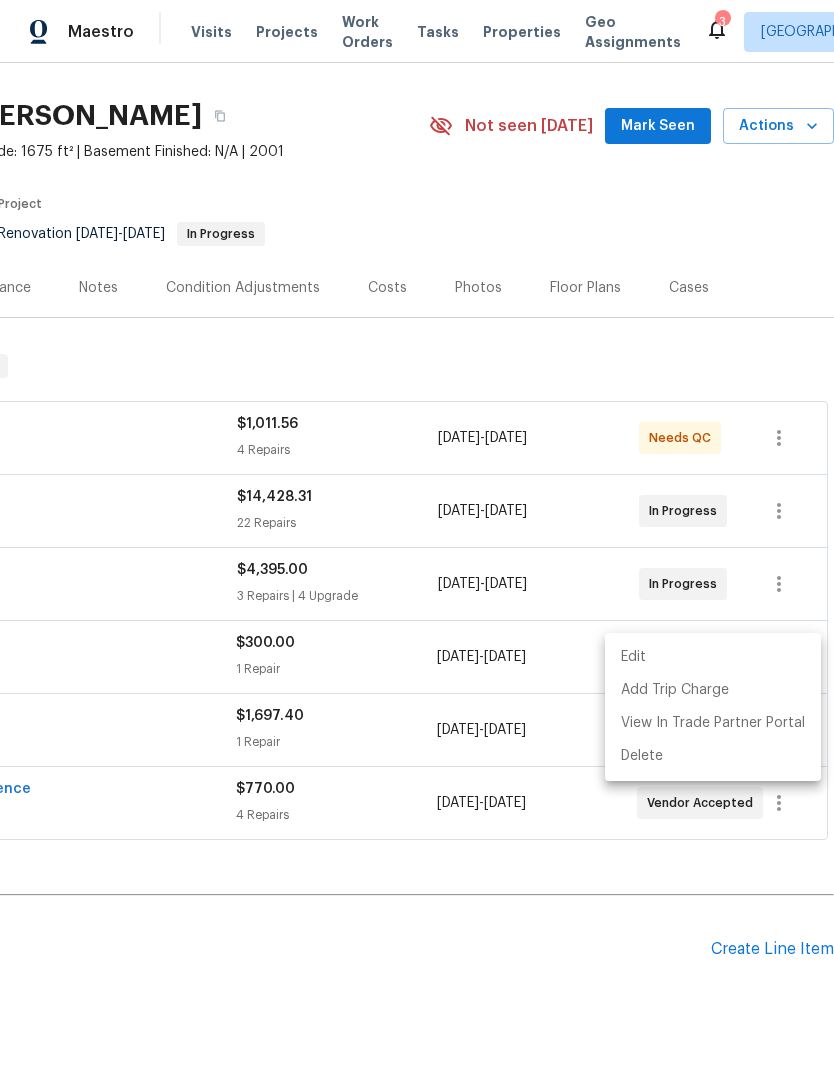 click on "Edit" at bounding box center [713, 657] 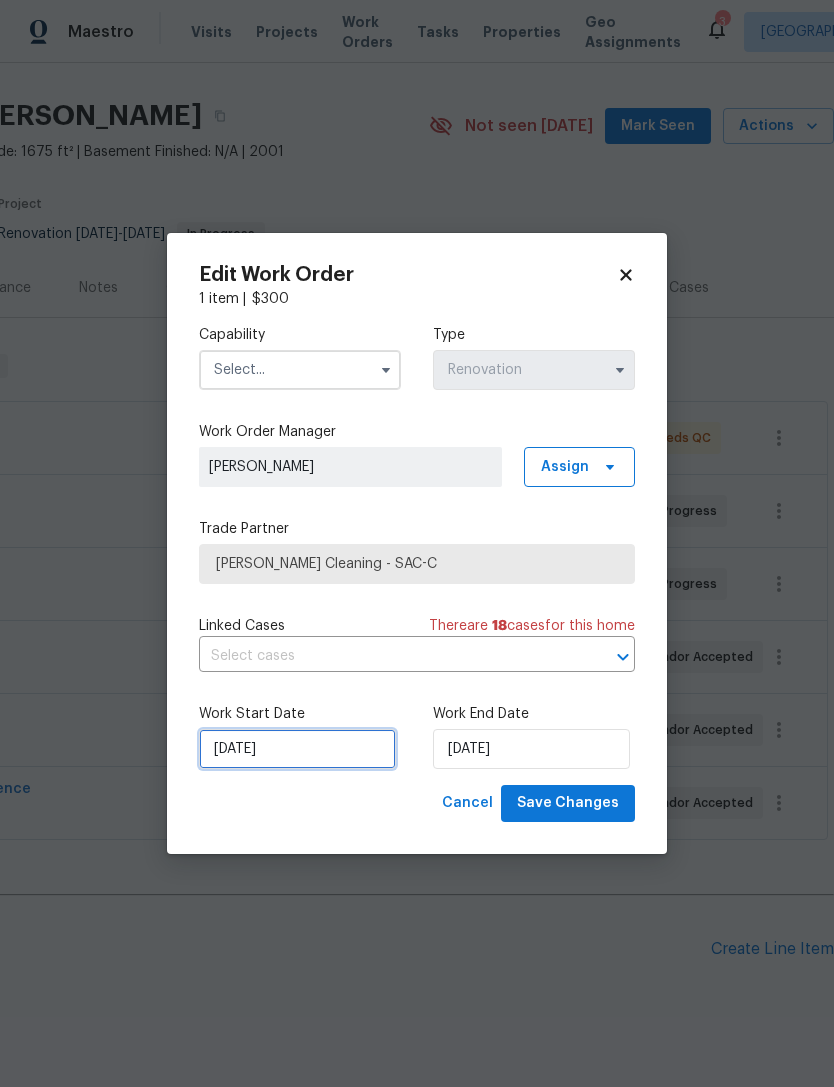click on "[DATE]" at bounding box center [297, 749] 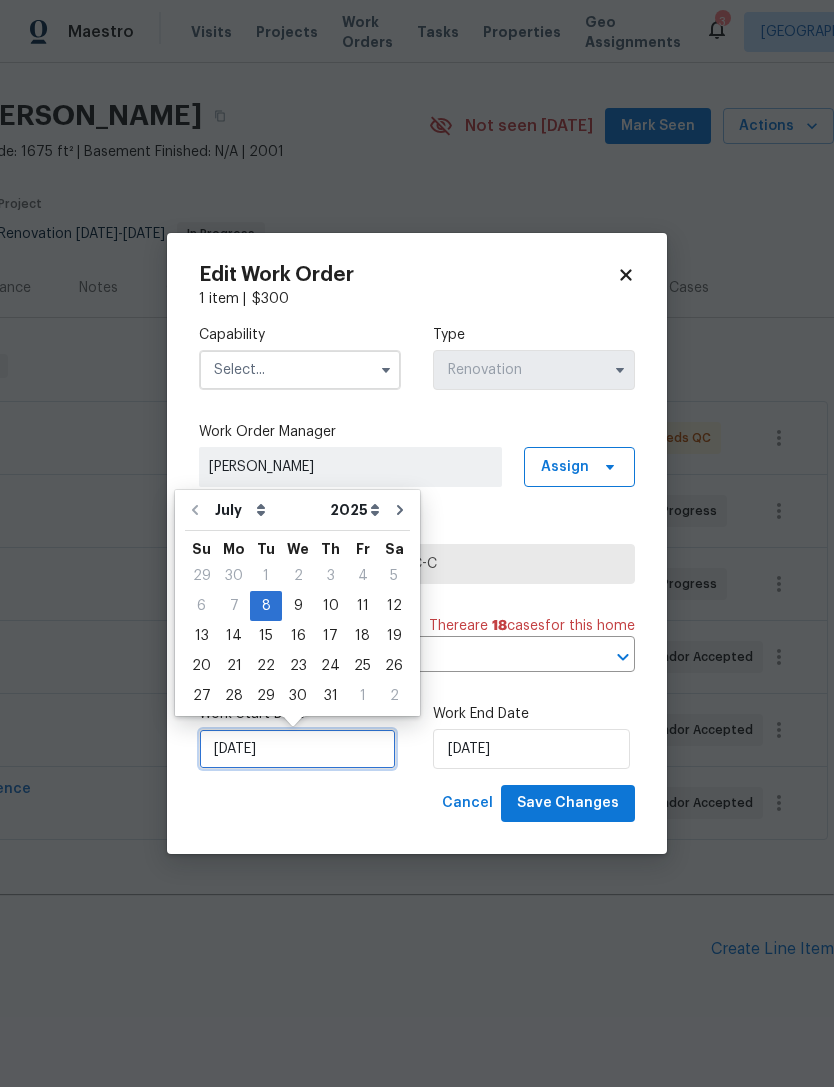 scroll, scrollTop: 37, scrollLeft: 0, axis: vertical 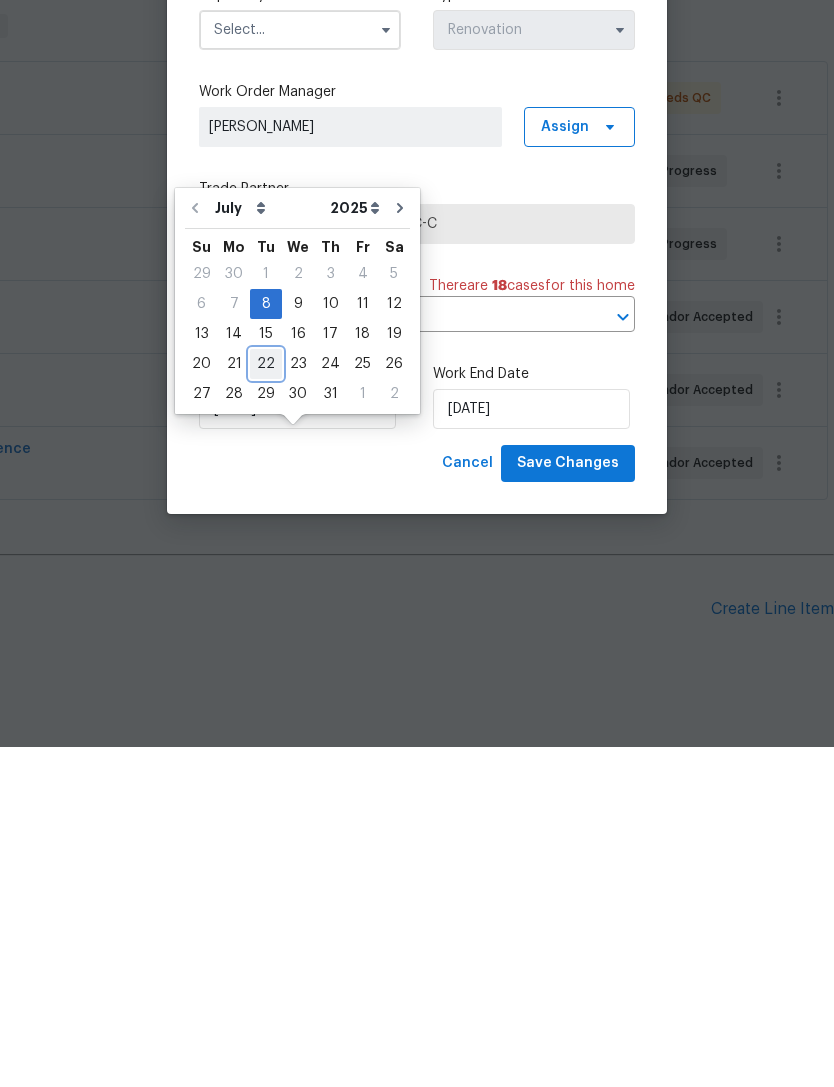 click on "22" at bounding box center (266, 704) 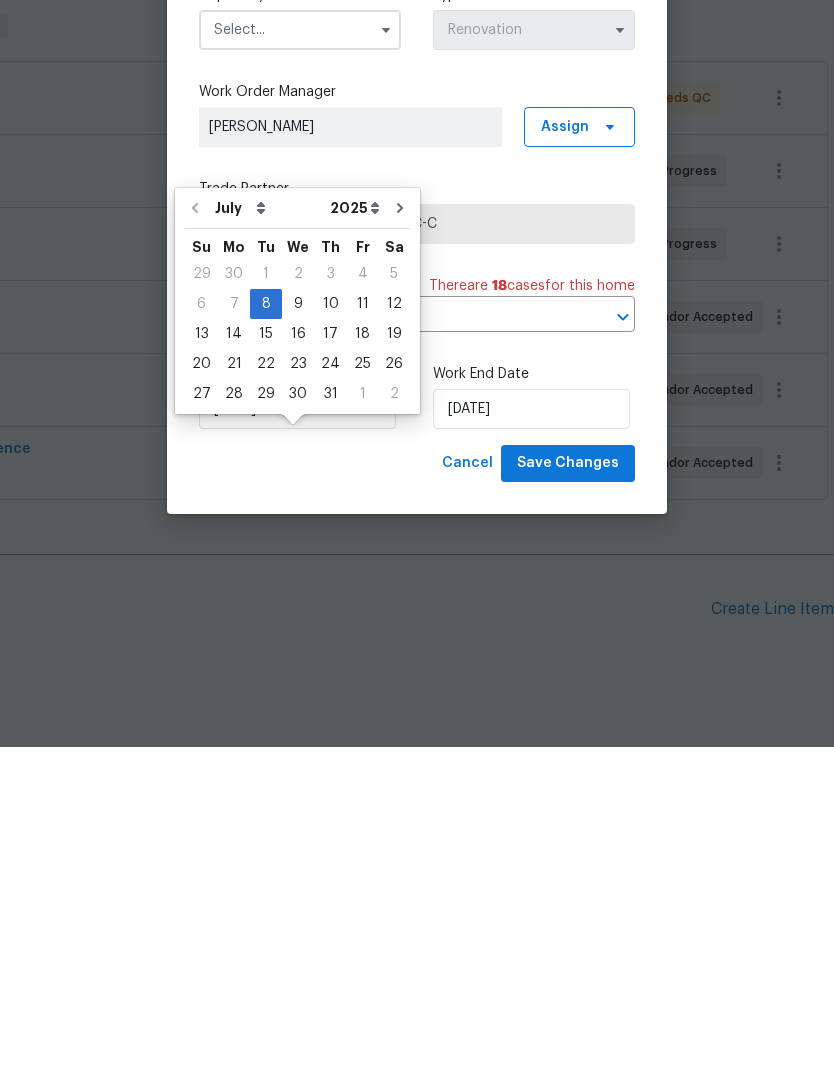 type on "[DATE]" 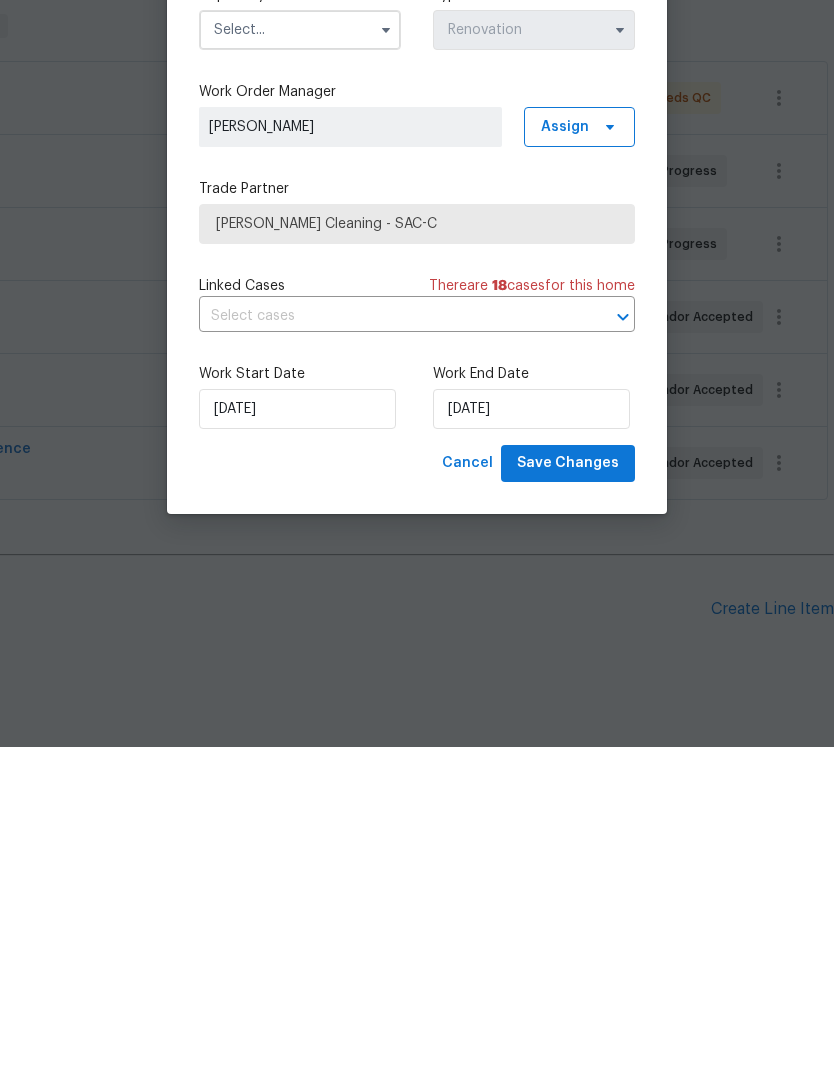 type on "[DATE]" 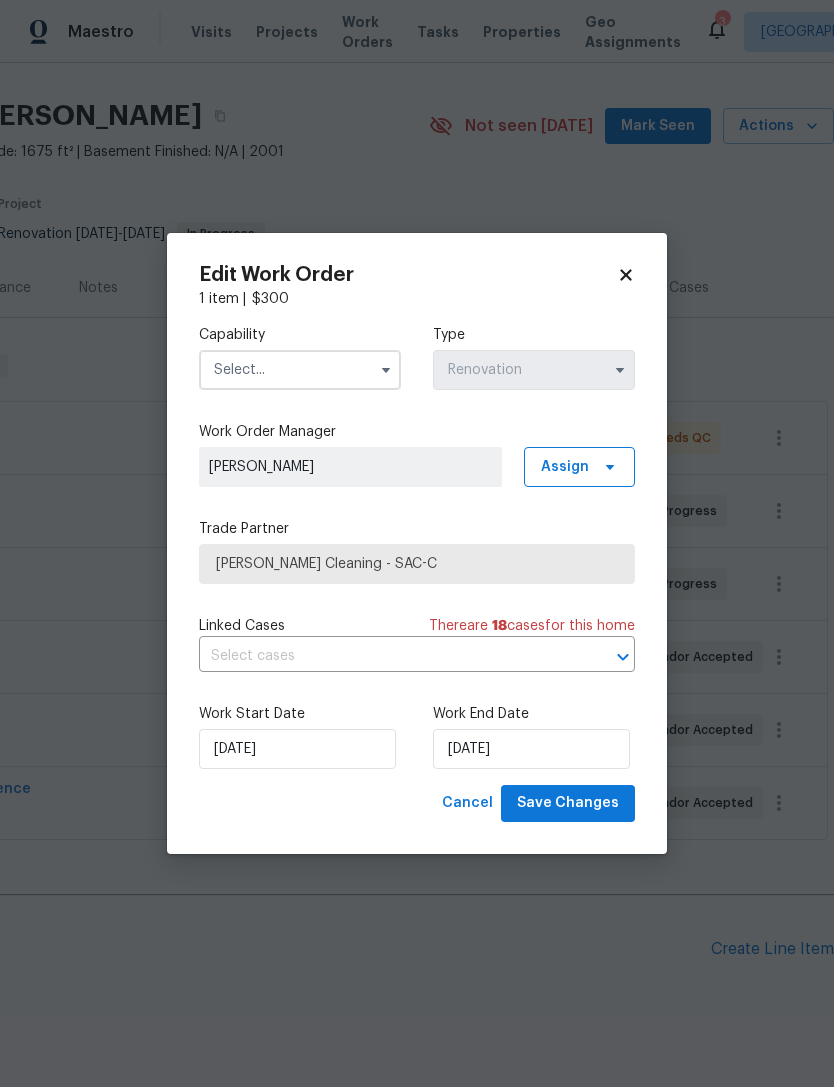 click at bounding box center [386, 370] 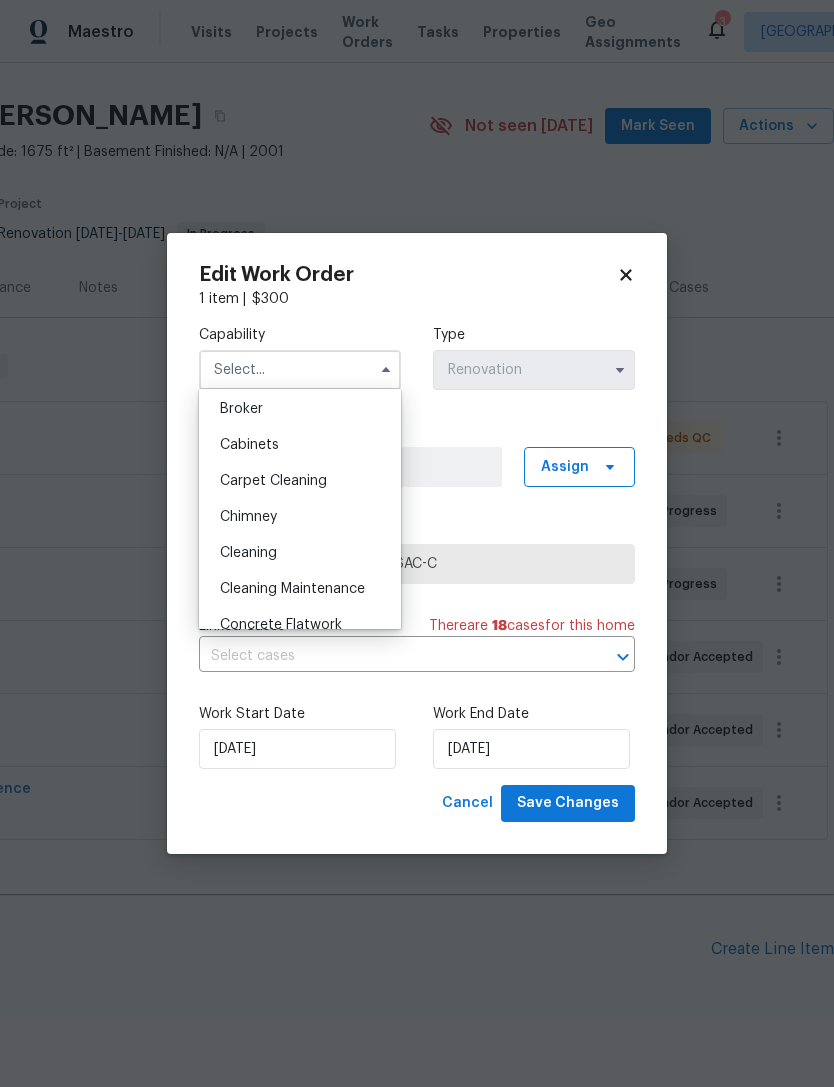 scroll, scrollTop: 149, scrollLeft: 0, axis: vertical 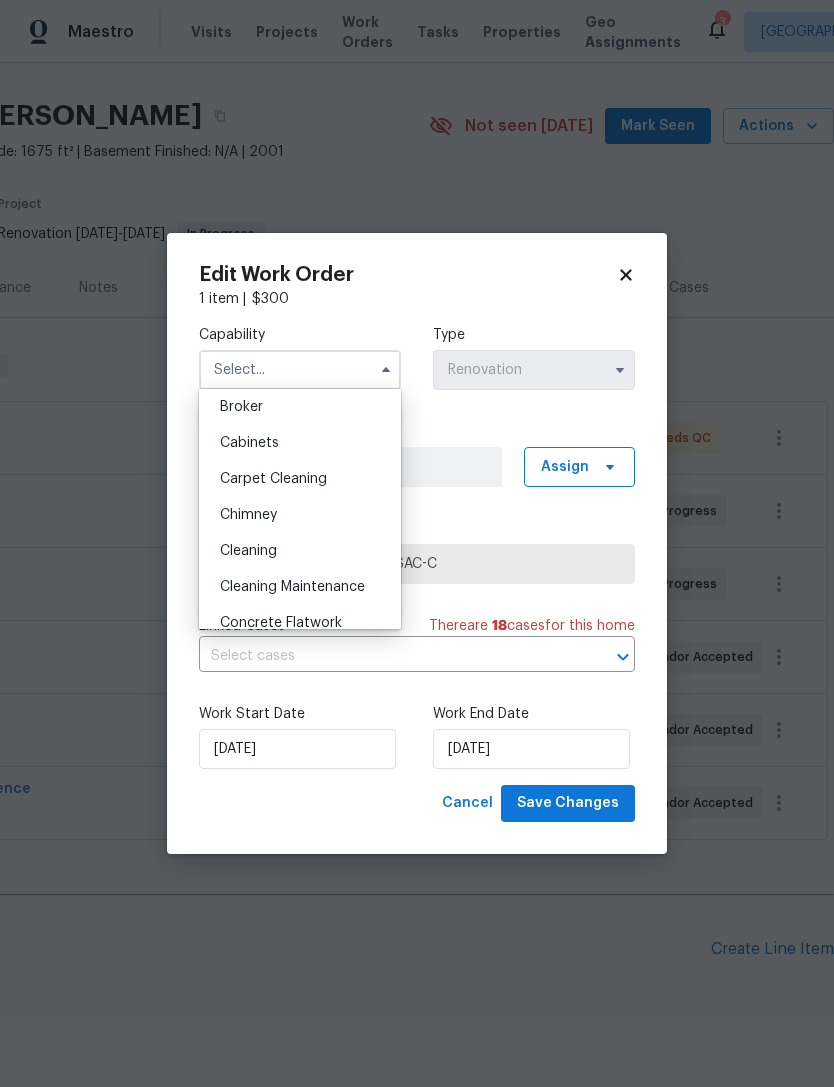 click on "Cleaning" at bounding box center [300, 551] 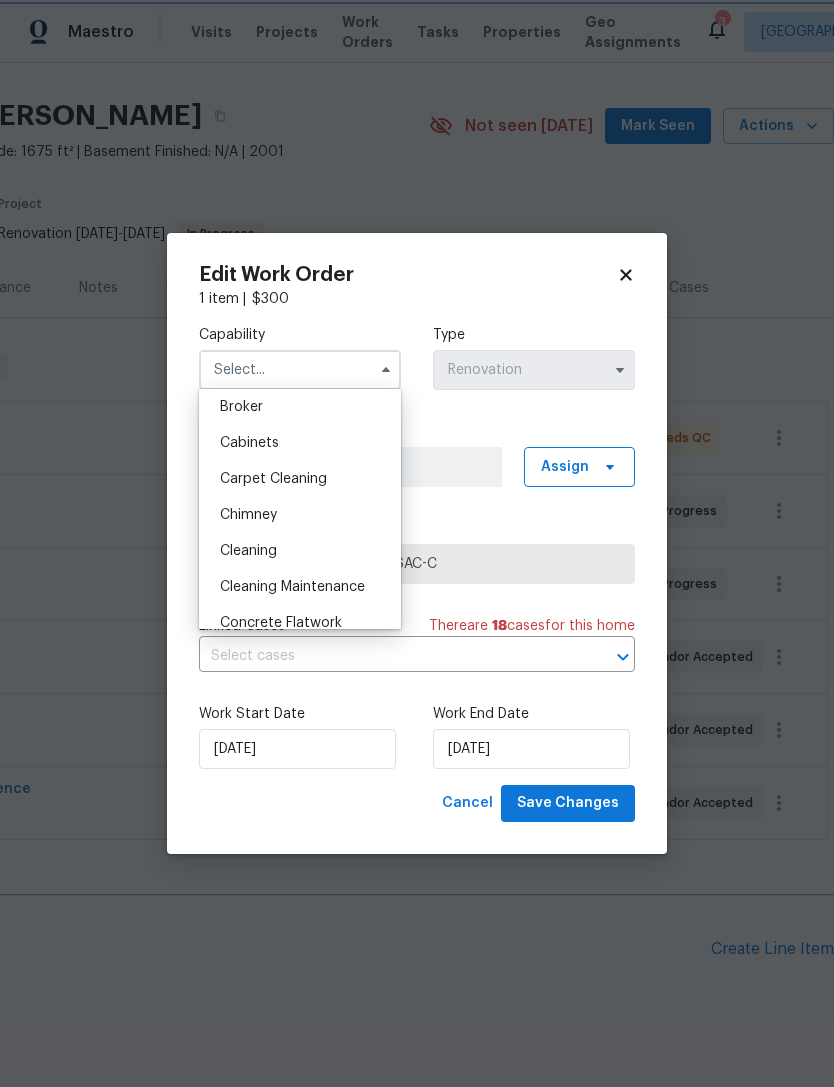 type on "Cleaning" 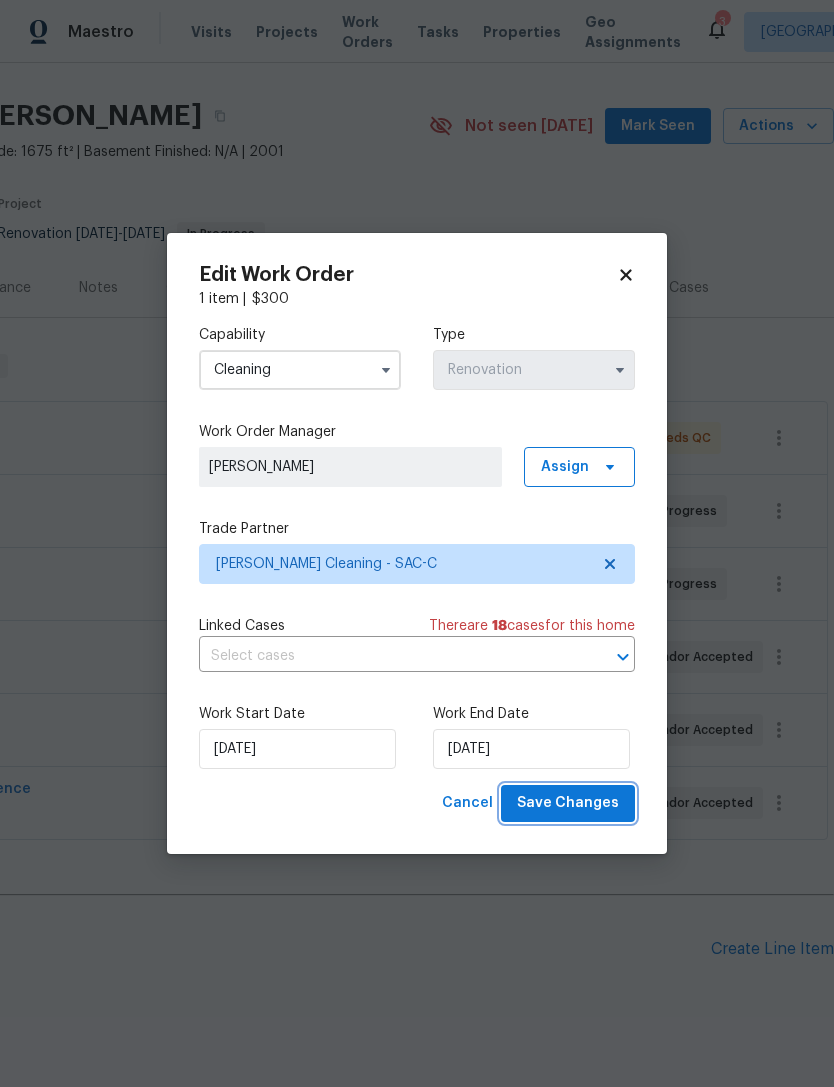 click on "Save Changes" at bounding box center (568, 803) 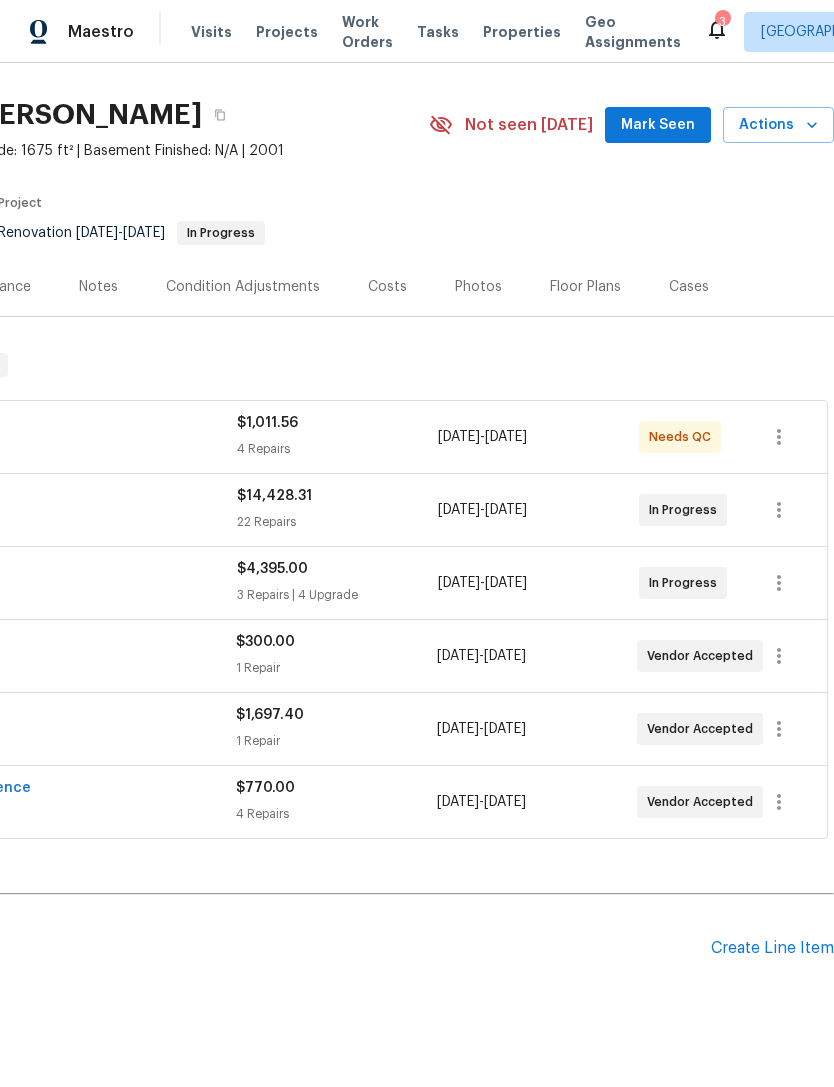 scroll, scrollTop: 45, scrollLeft: 296, axis: both 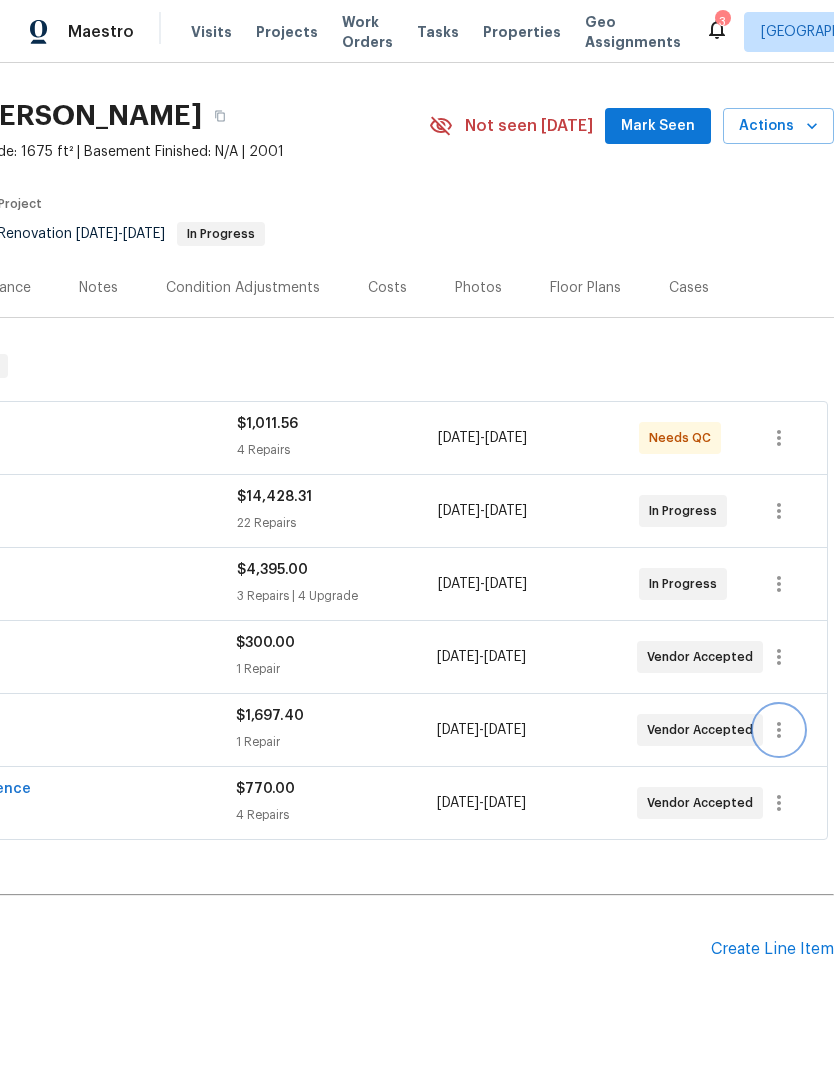 click at bounding box center (779, 730) 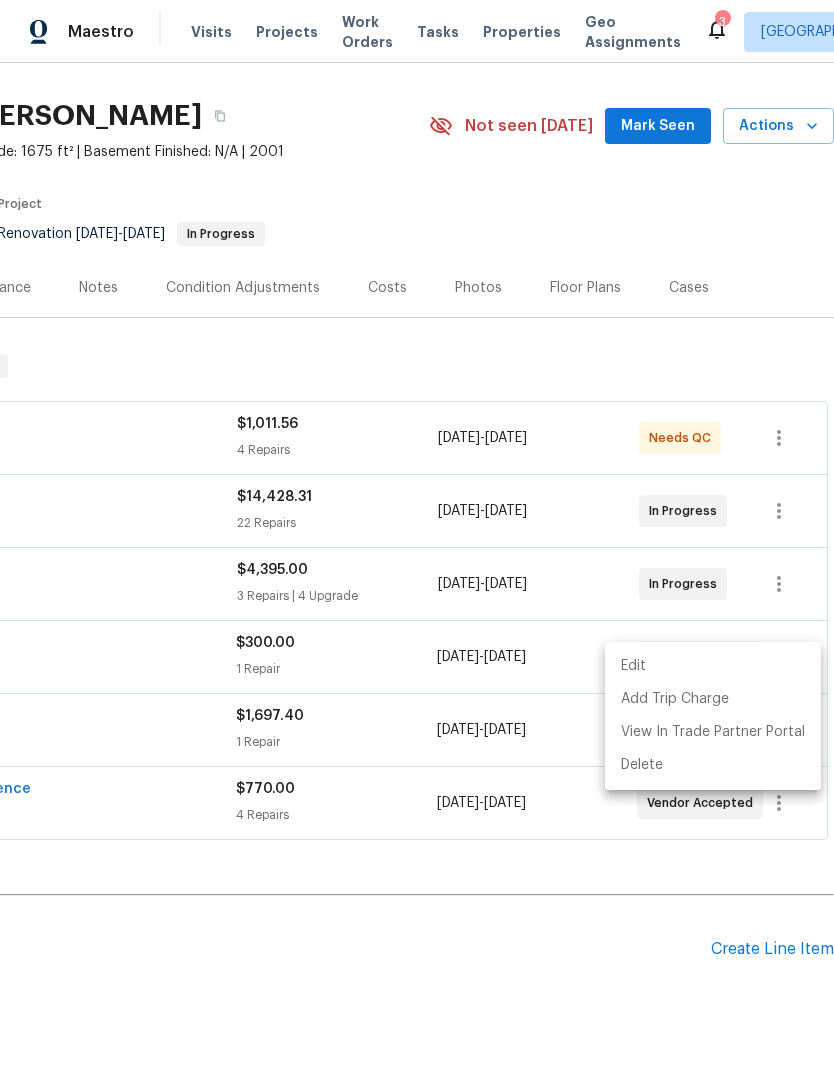 click on "Edit" at bounding box center (713, 666) 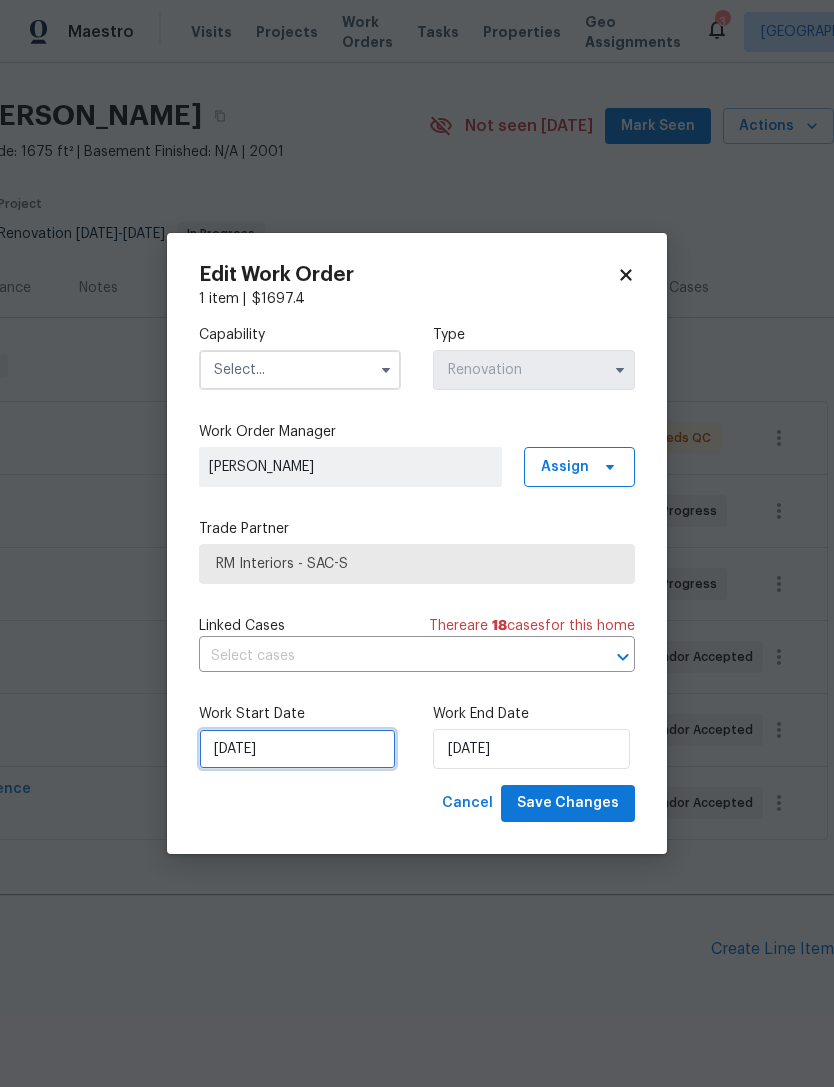 click on "[DATE]" at bounding box center [297, 749] 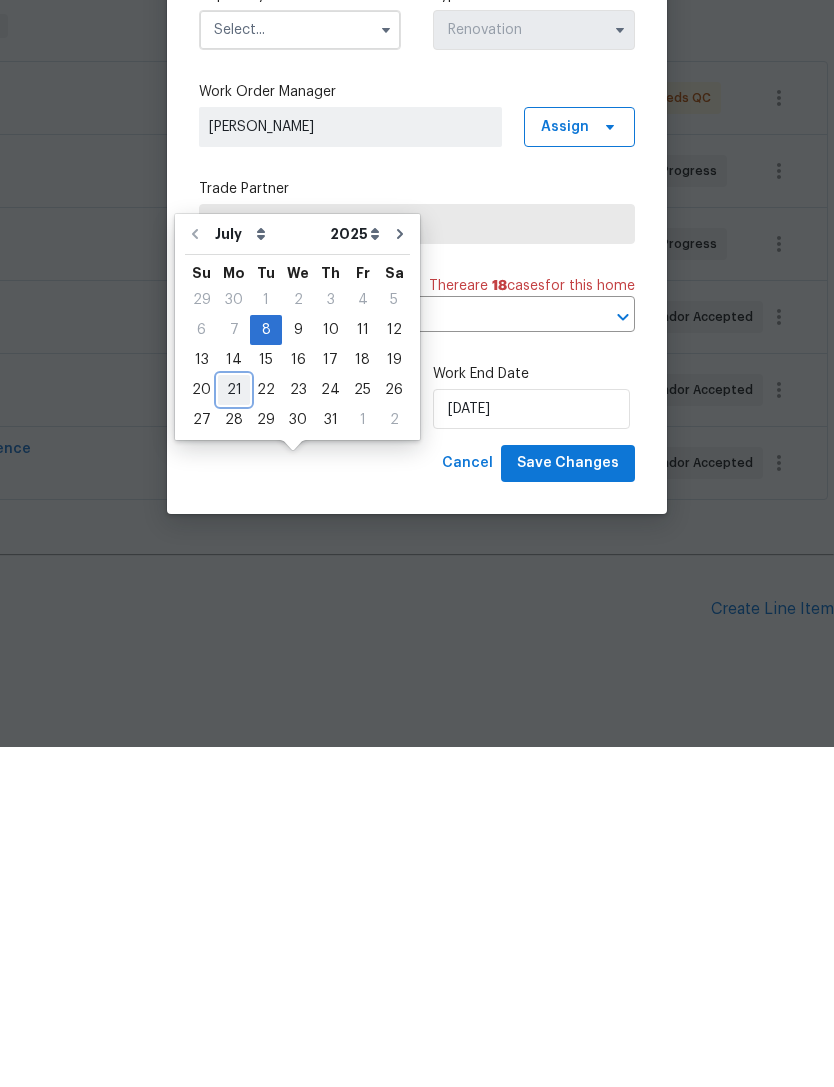 click on "21" at bounding box center (234, 730) 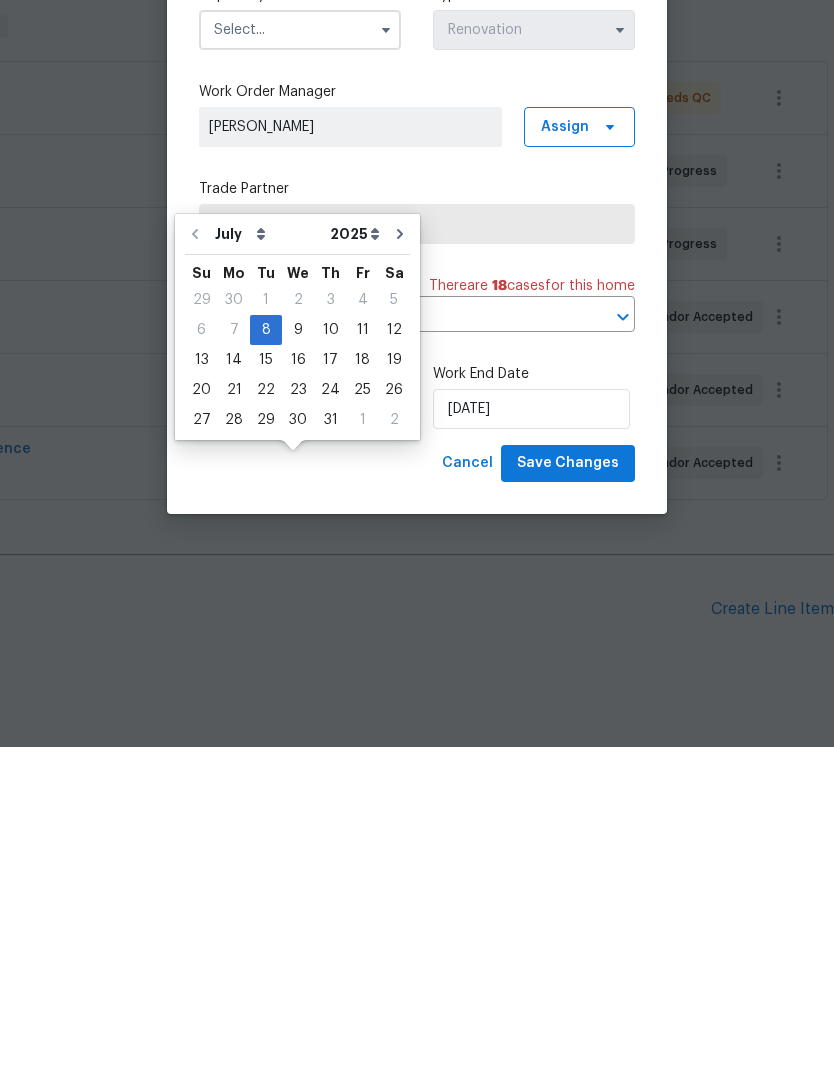 type on "[DATE]" 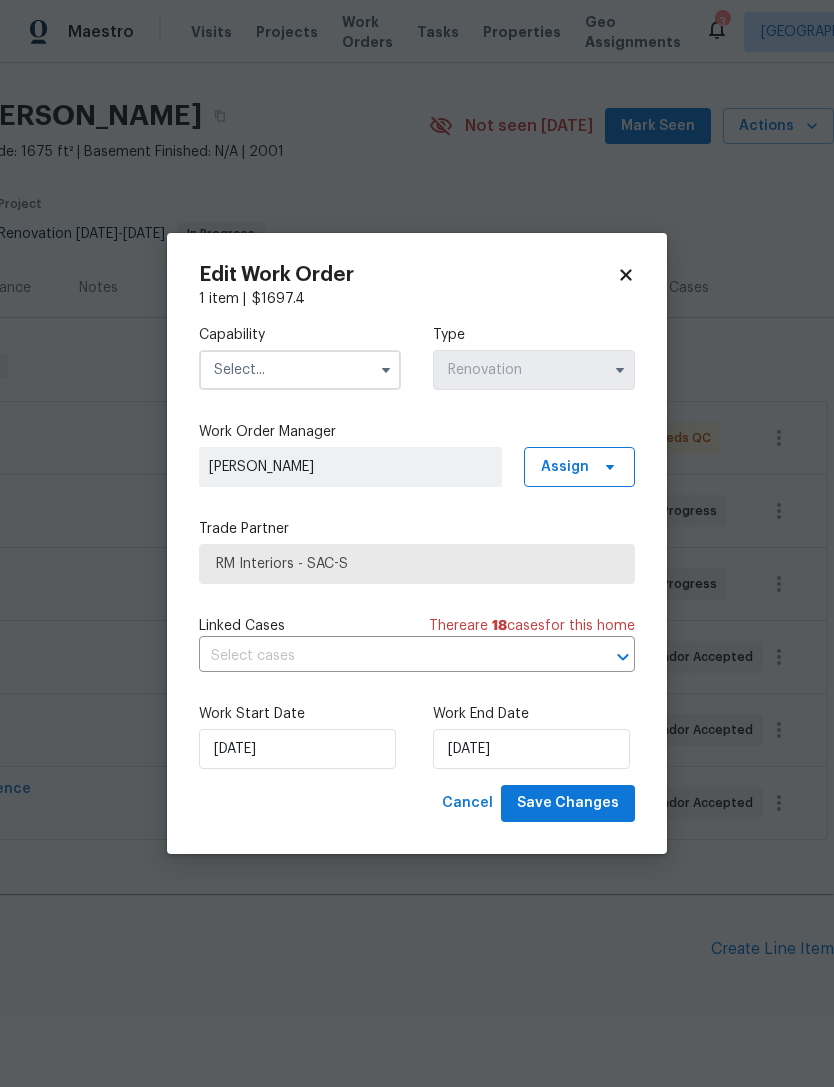 click at bounding box center (300, 370) 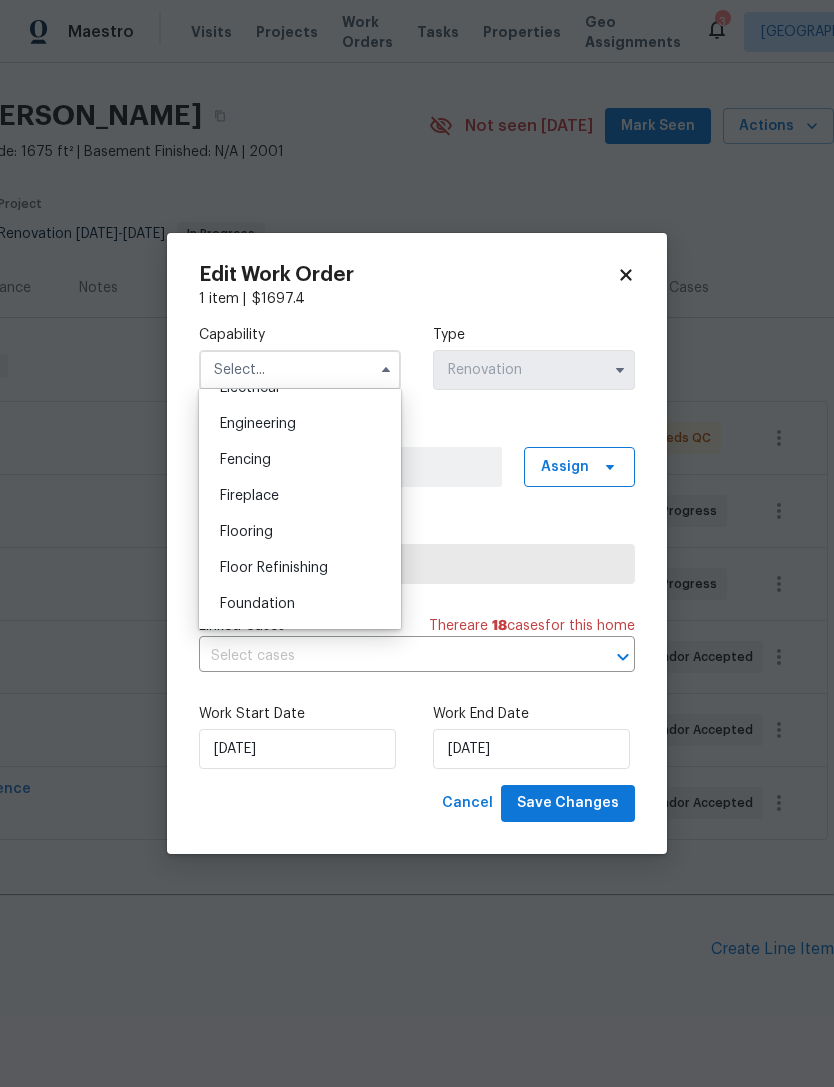 scroll, scrollTop: 657, scrollLeft: 0, axis: vertical 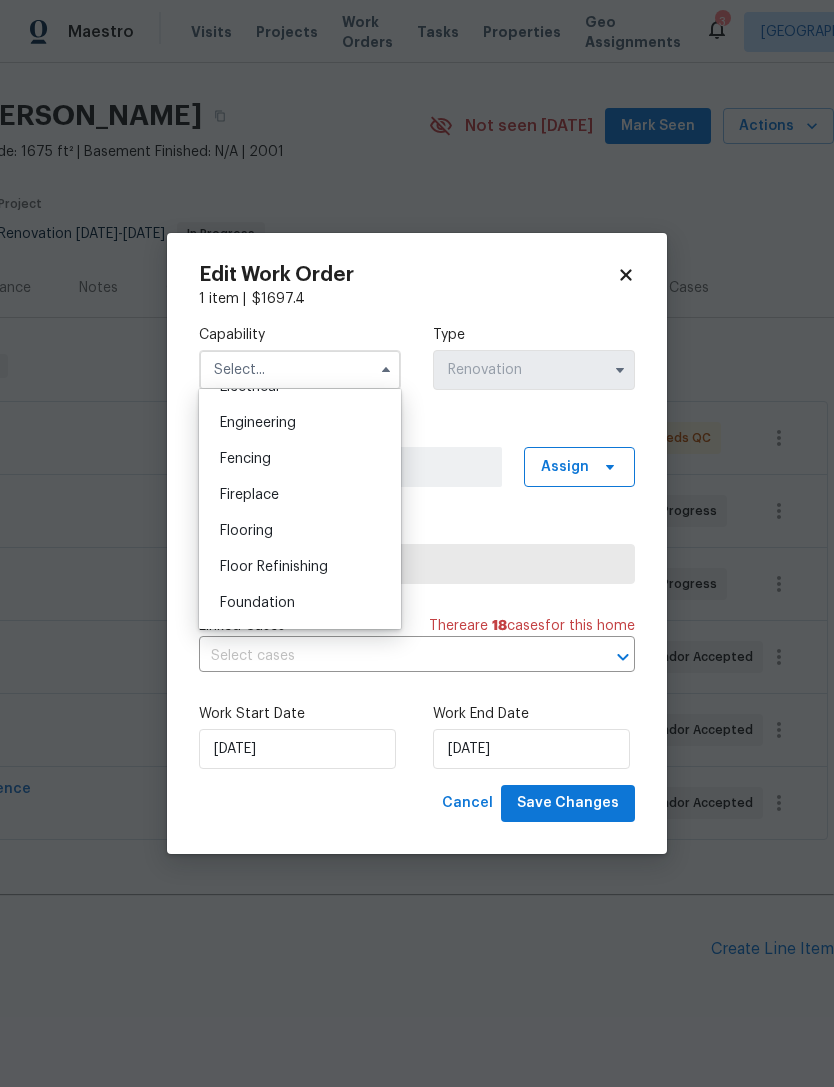 click on "Flooring" at bounding box center (300, 531) 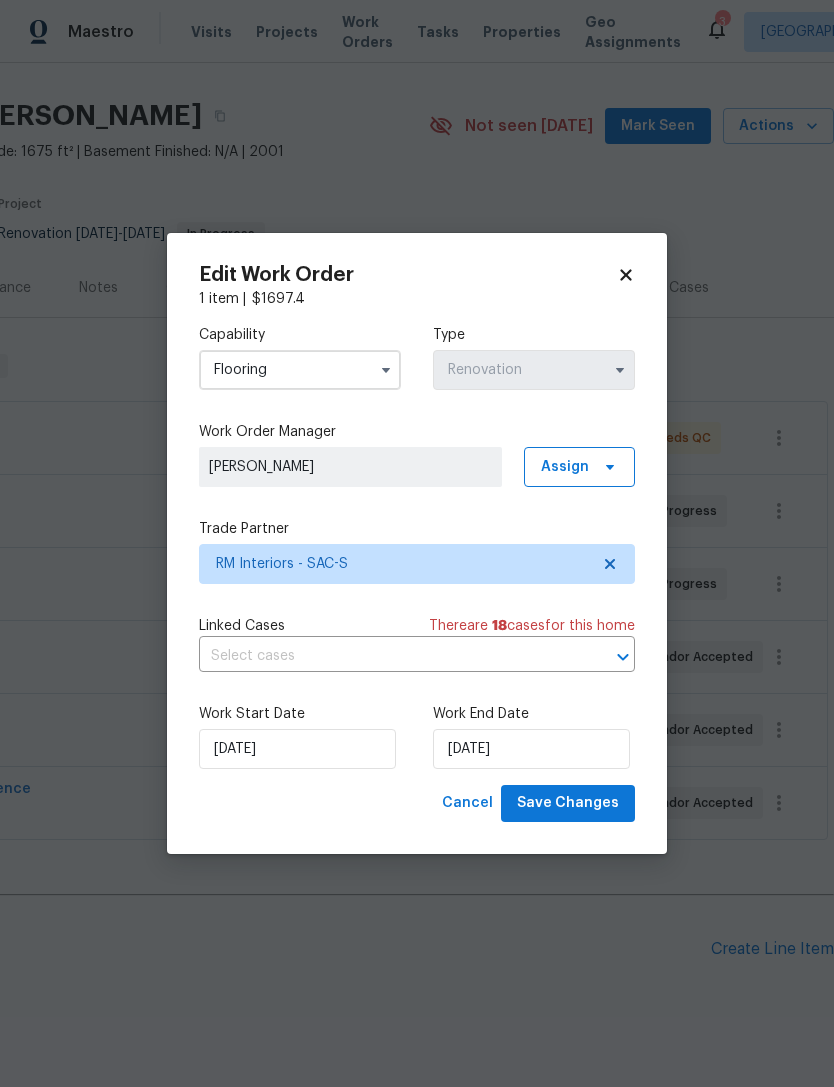 type on "Flooring" 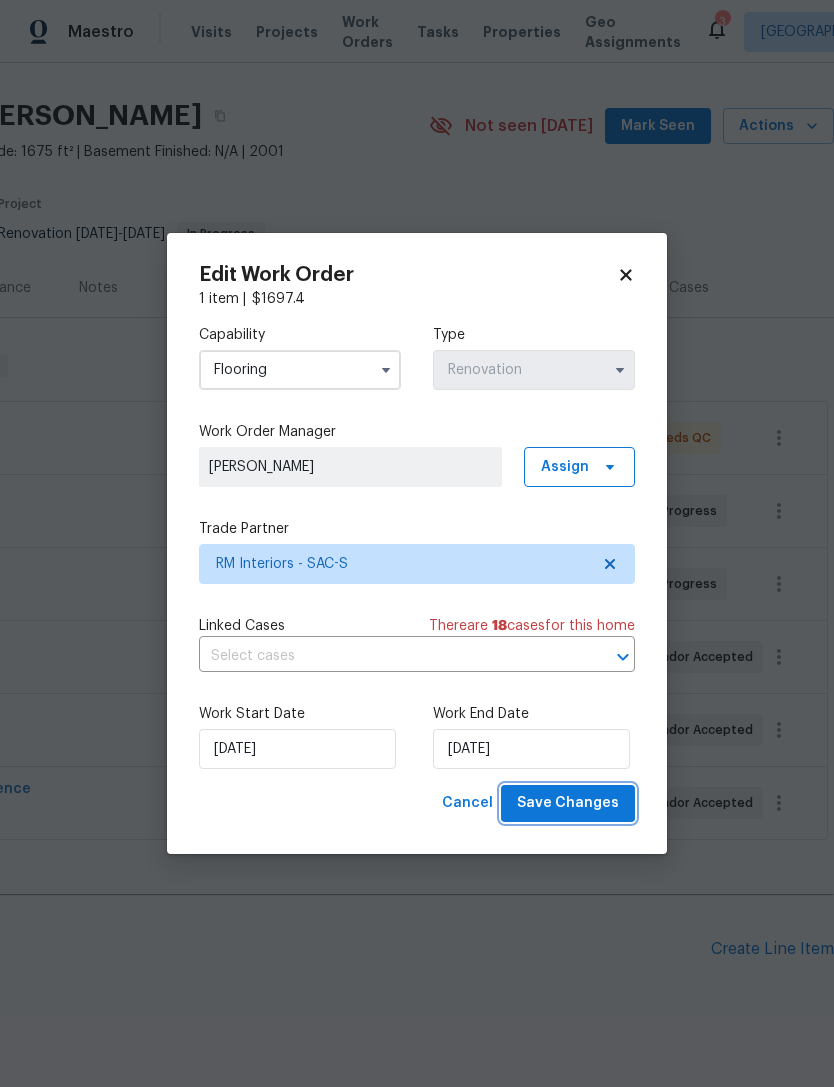 click on "Save Changes" at bounding box center [568, 803] 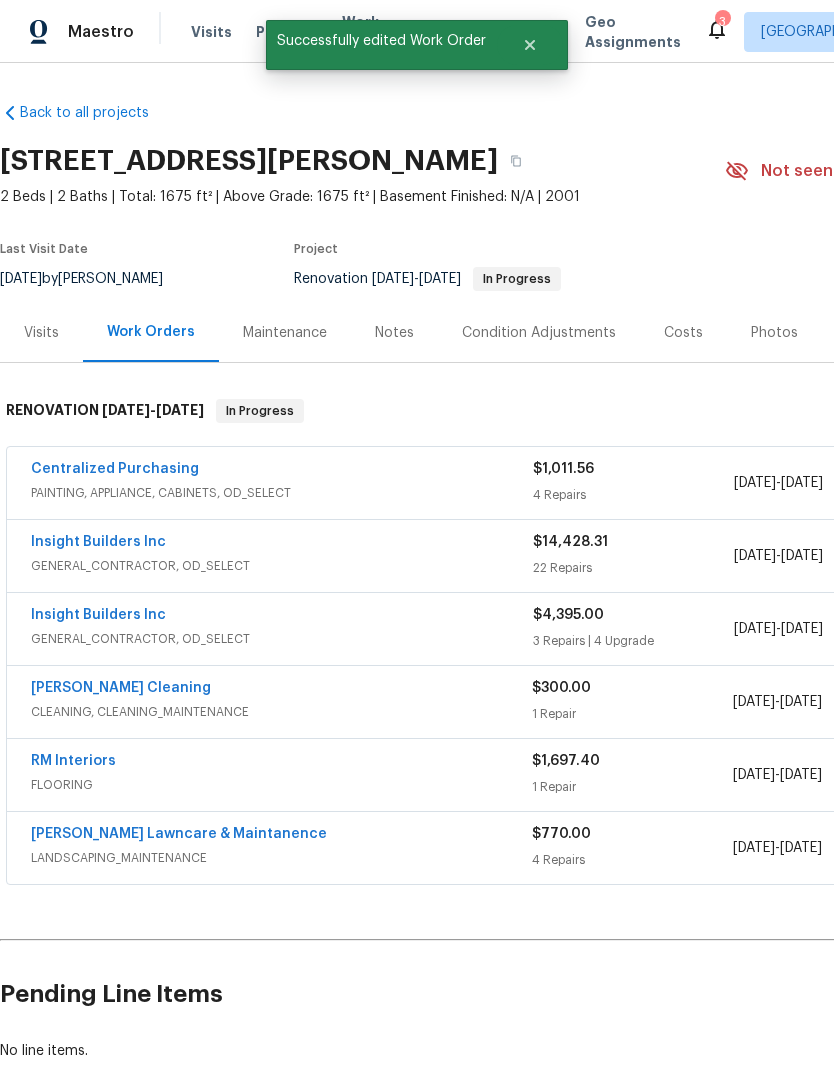 scroll, scrollTop: 0, scrollLeft: 0, axis: both 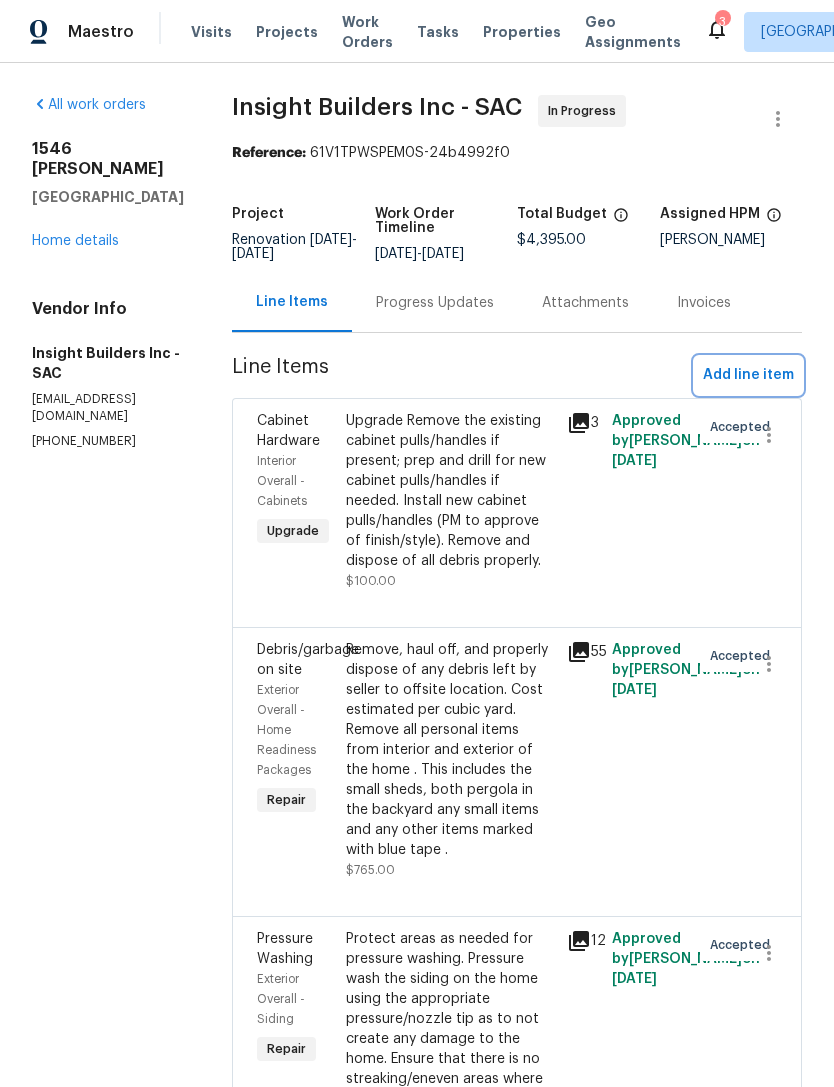 click on "Add line item" at bounding box center (748, 375) 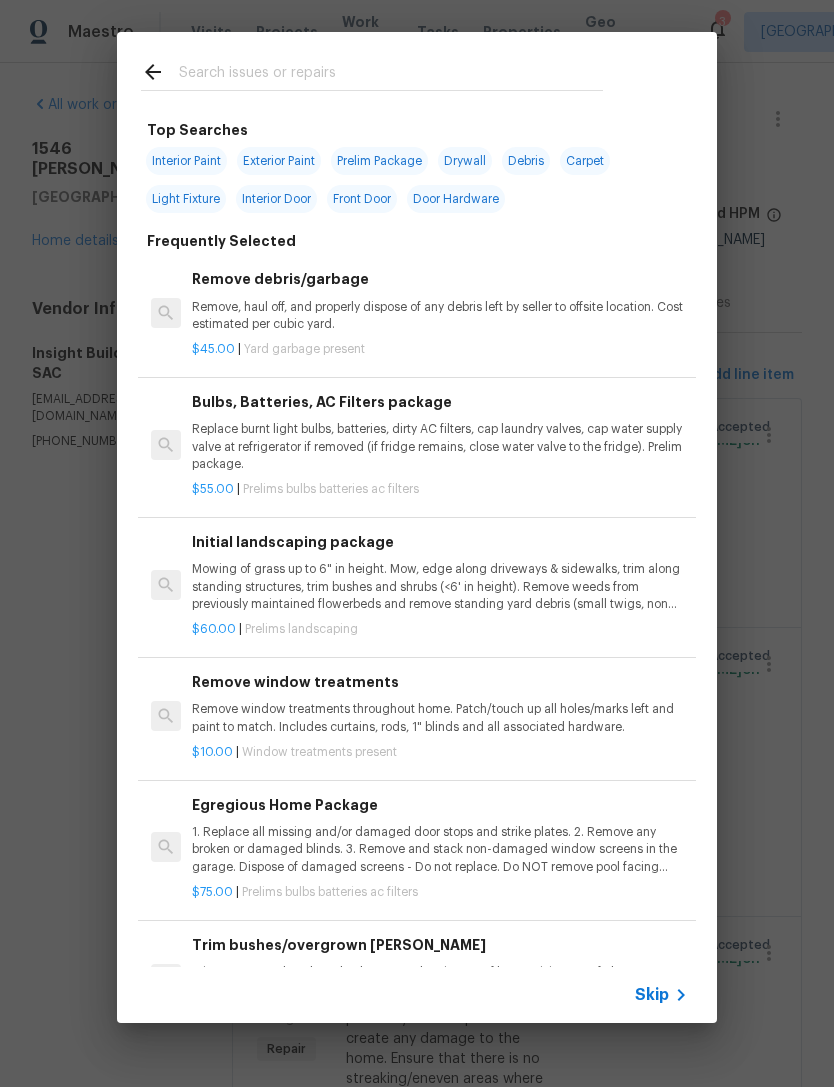 click at bounding box center [391, 75] 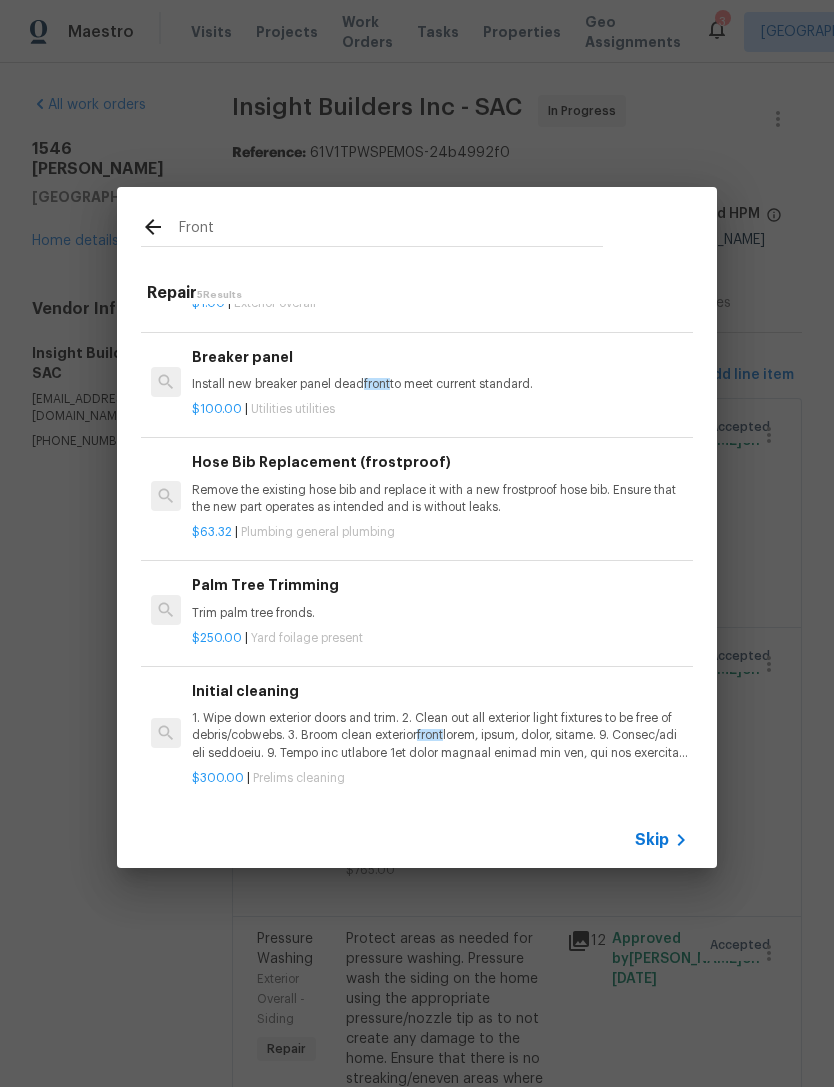 scroll, scrollTop: 79, scrollLeft: 0, axis: vertical 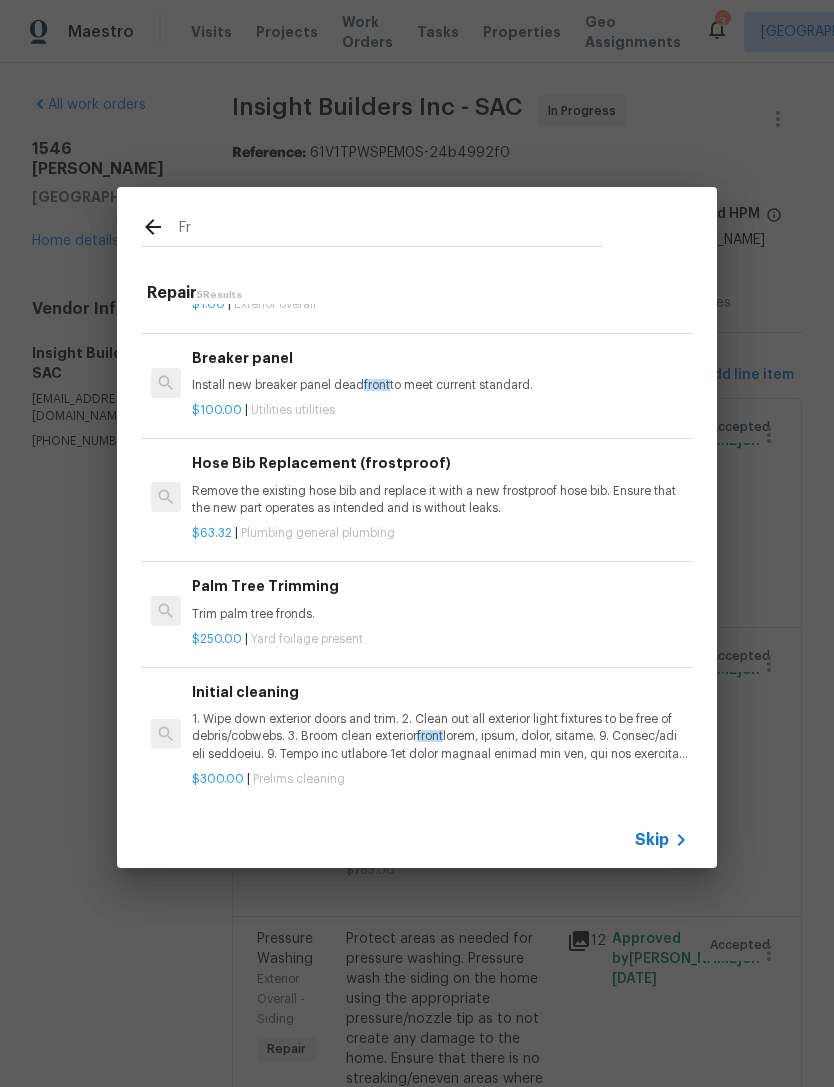 type on "F" 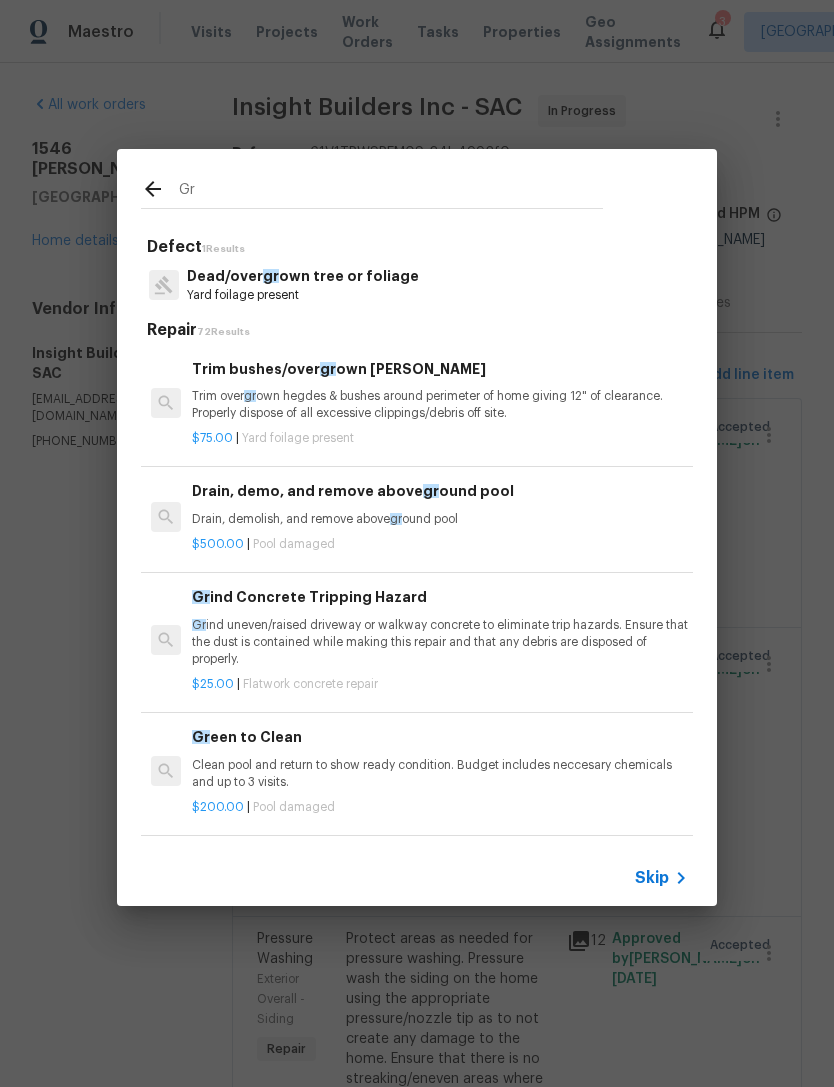 type on "G" 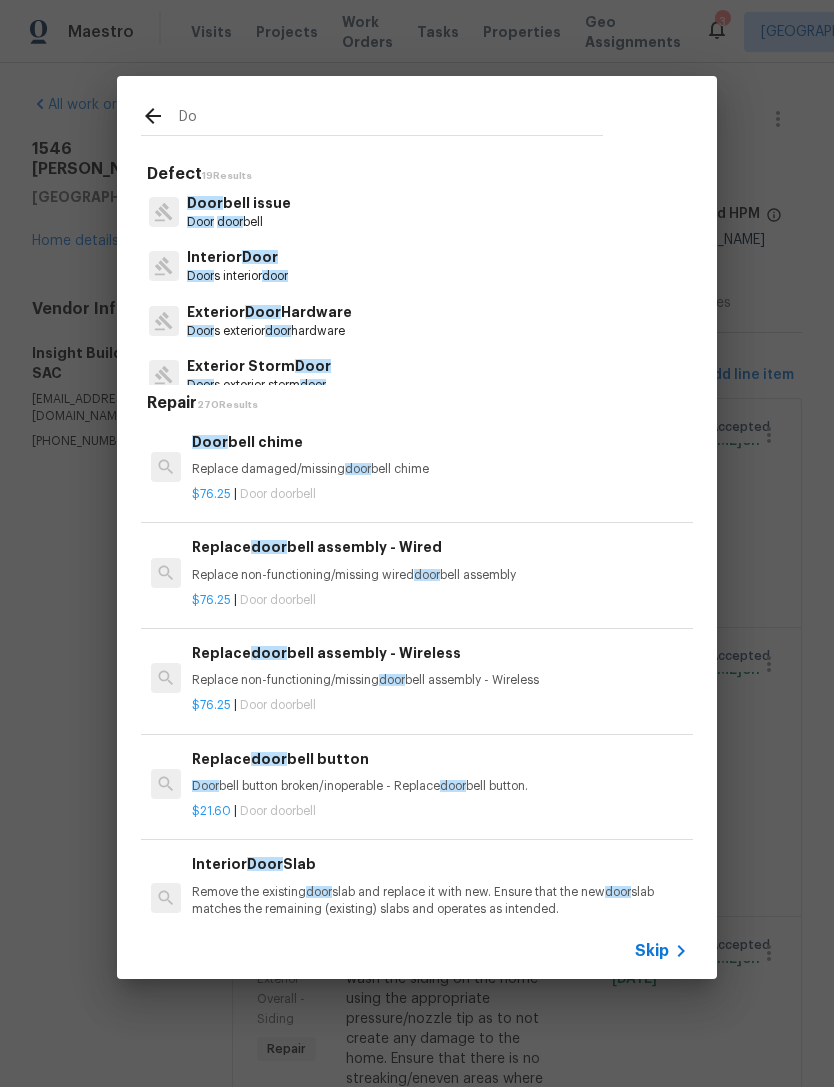type on "D" 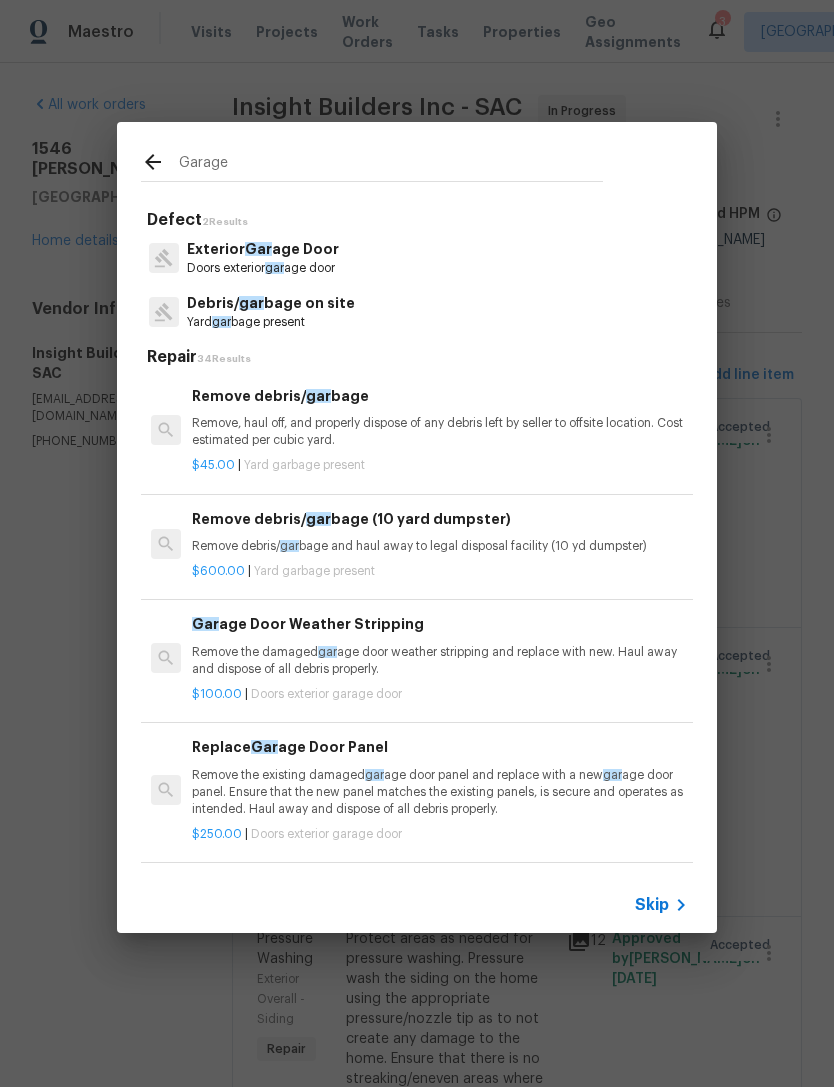 type on "Garage" 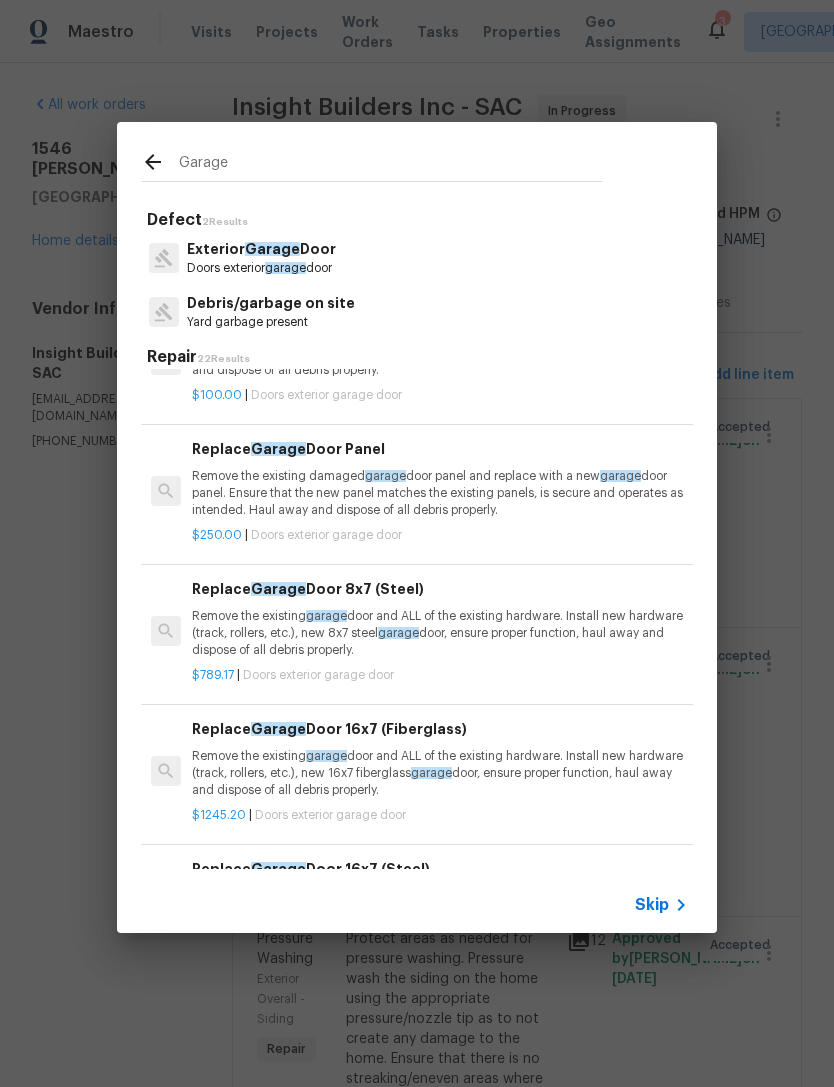 scroll, scrollTop: 70, scrollLeft: 0, axis: vertical 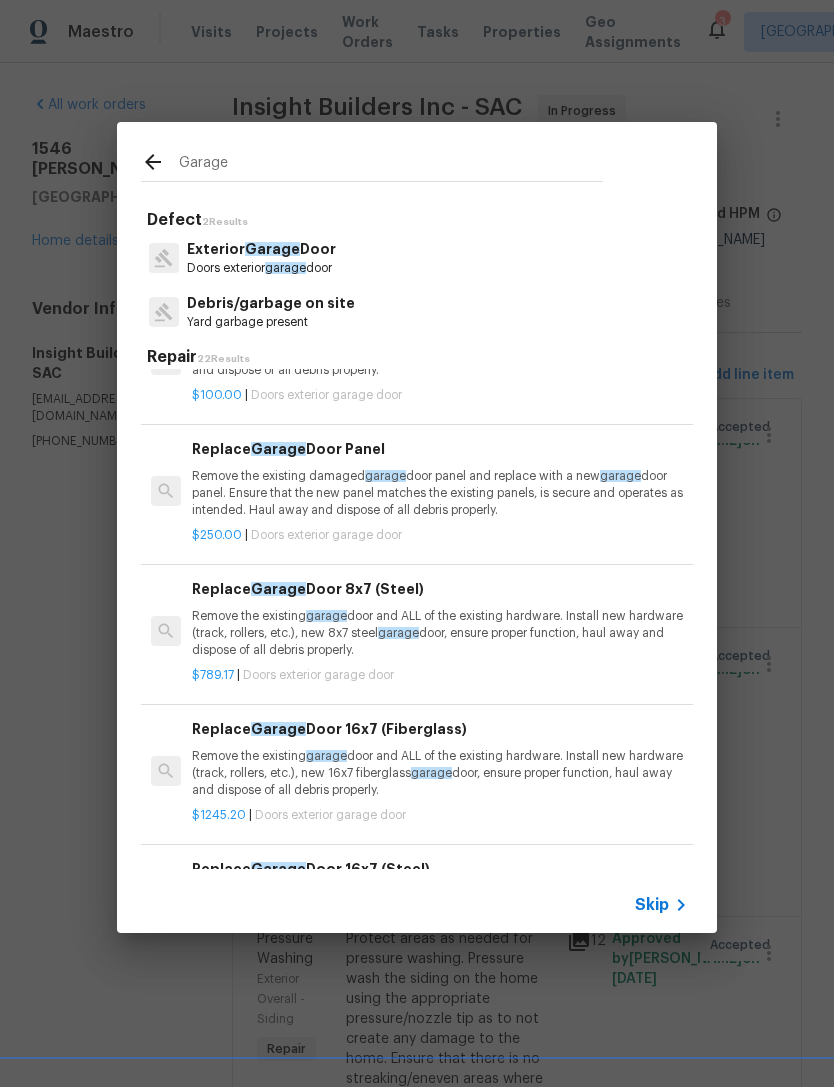 click on "Remove the existing damaged  garage  door panel and replace with a new  garage  door panel. Ensure that the new panel matches the existing panels, is secure and operates as intended. Haul away and dispose of all debris properly." at bounding box center [440, 493] 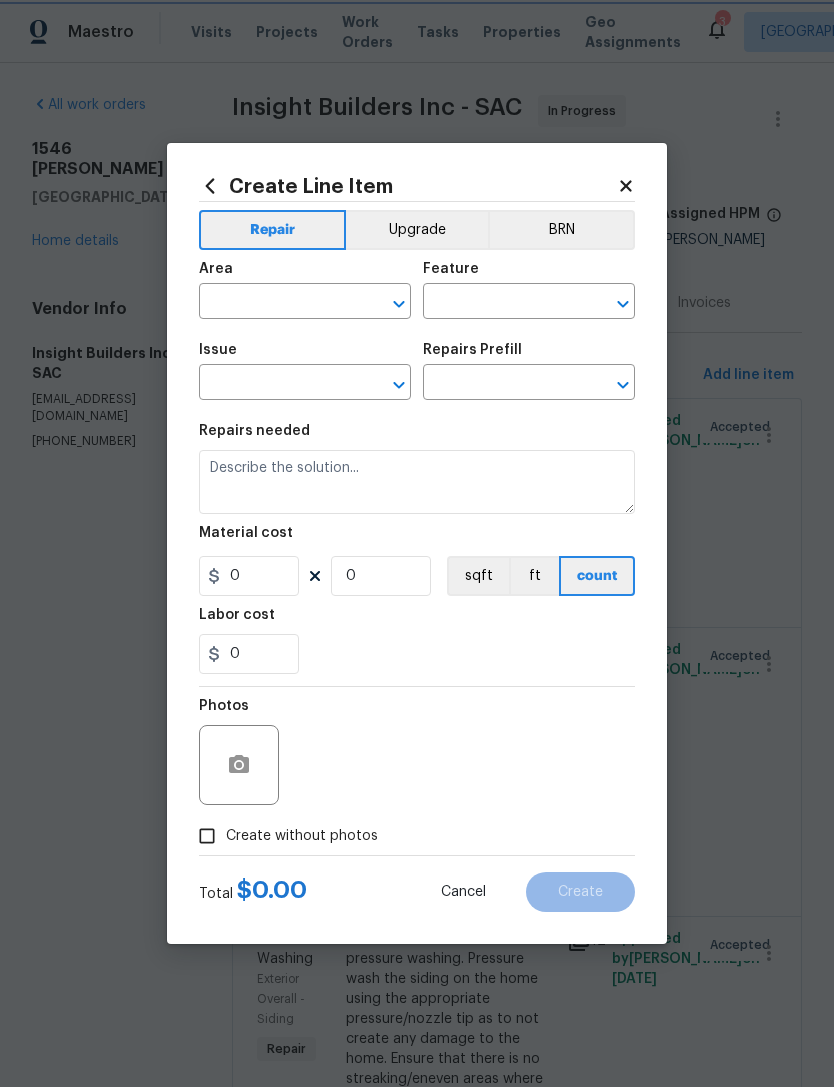 type on "Interior Door" 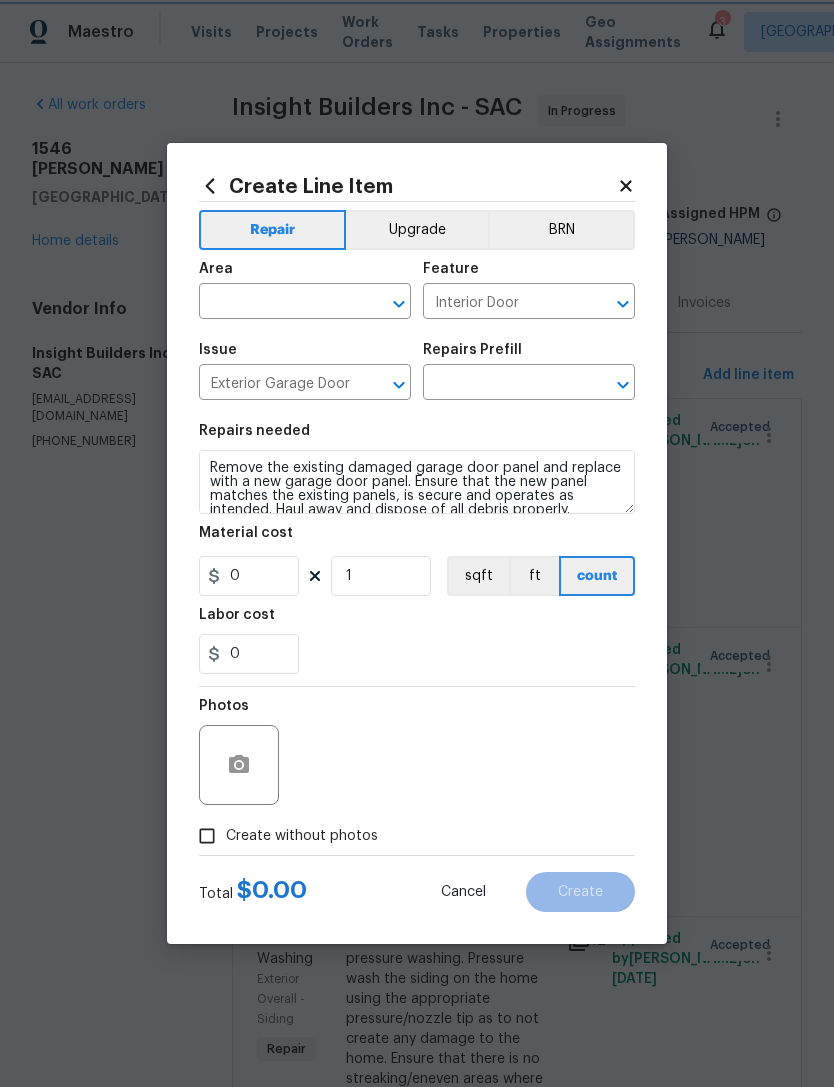 type on "Replace Garage Door Panel $250.00" 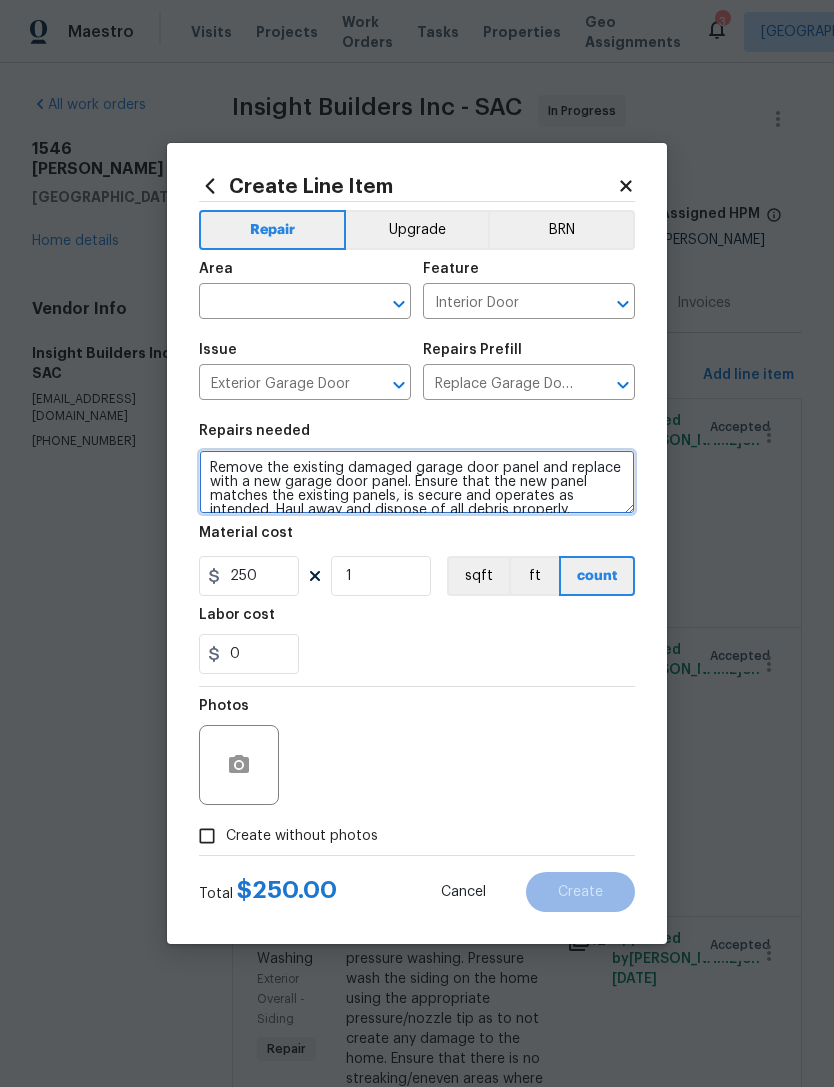 click on "Remove the existing damaged garage door panel and replace with a new garage door panel. Ensure that the new panel matches the existing panels, is secure and operates as intended. Haul away and dispose of all debris properly." at bounding box center (417, 482) 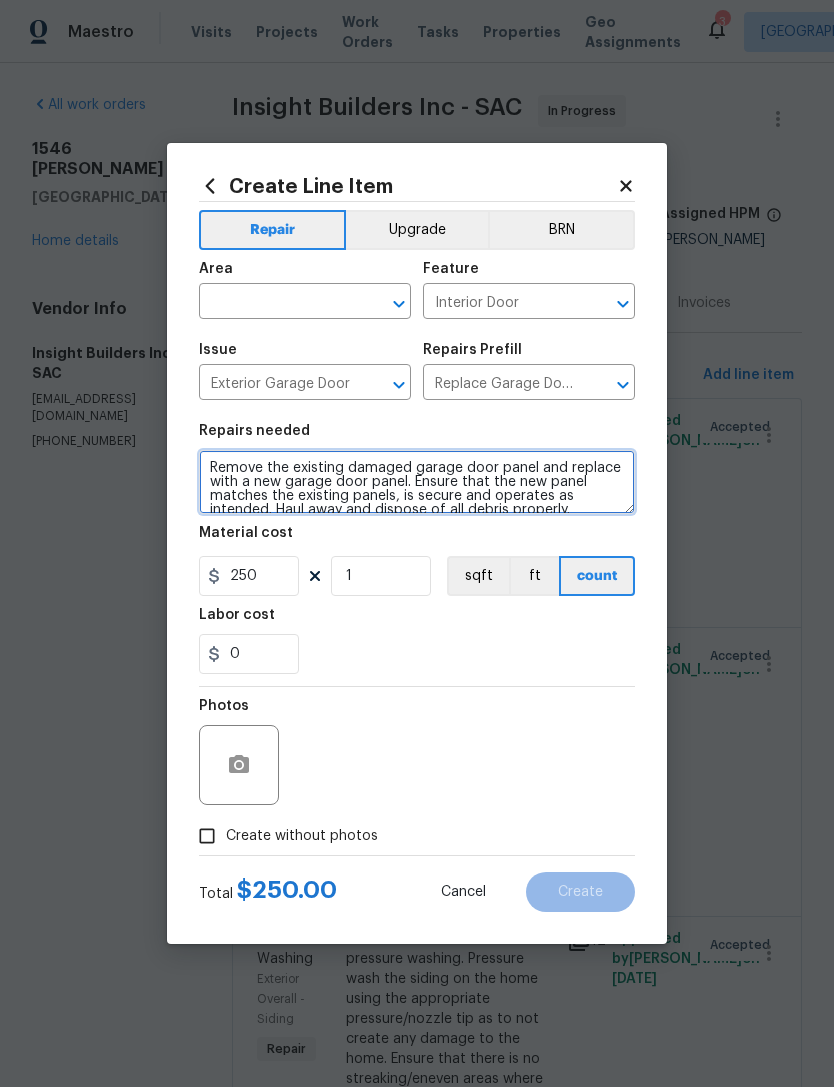 click on "Remove the existing damaged garage door panel and replace with a new garage door panel. Ensure that the new panel matches the existing panels, is secure and operates as intended. Haul away and dispose of all debris properly." at bounding box center (417, 482) 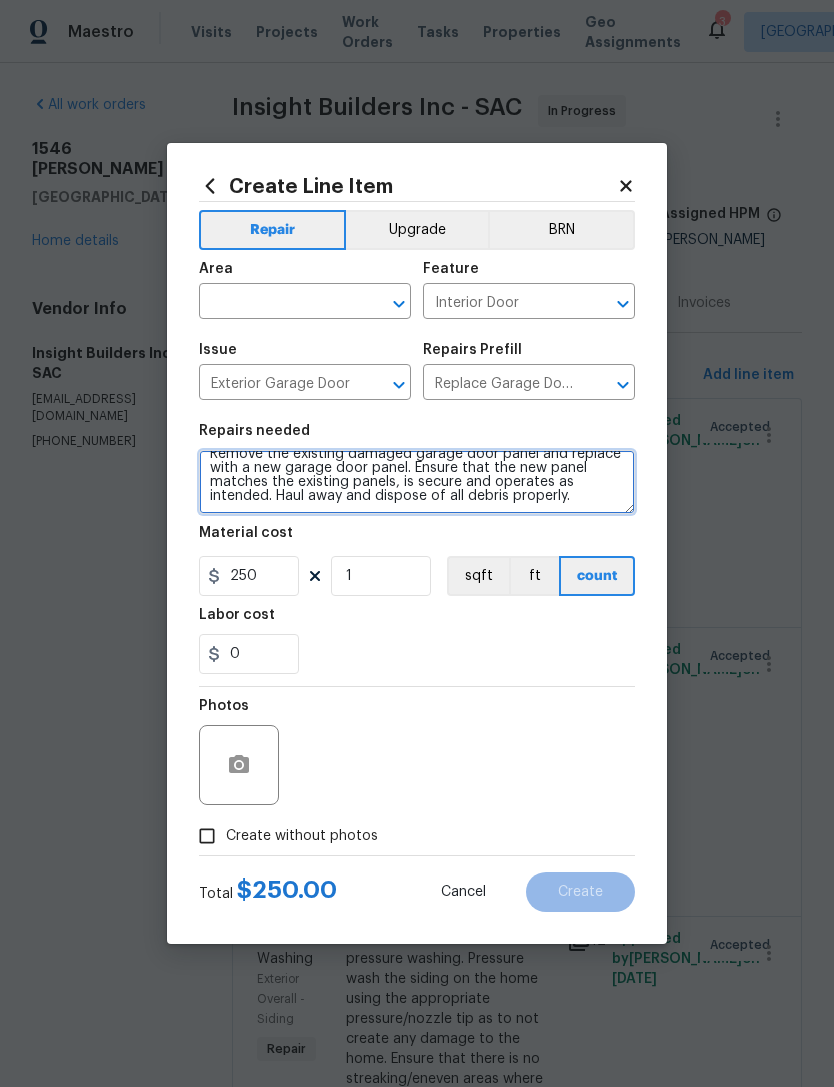 scroll, scrollTop: 14, scrollLeft: 0, axis: vertical 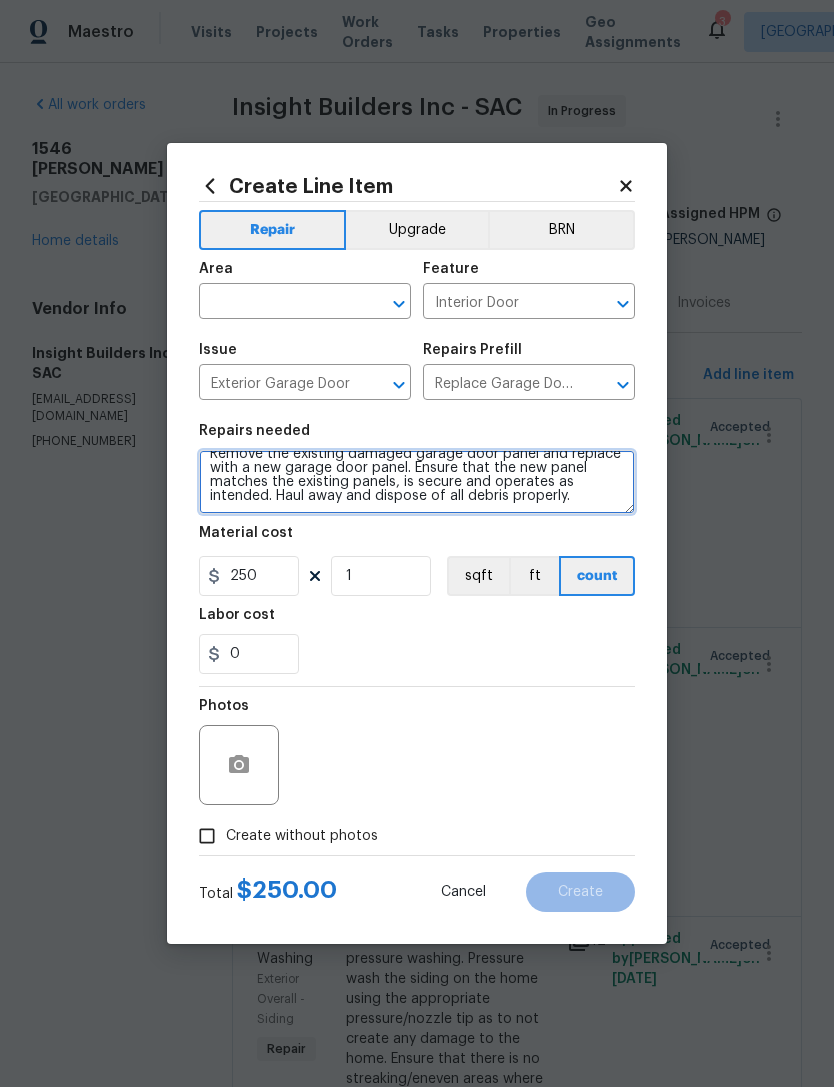 click on "Remove the existing damaged garage door panel and replace with a new garage door panel. Ensure that the new panel matches the existing panels, is secure and operates as intended. Haul away and dispose of all debris properly." at bounding box center [417, 482] 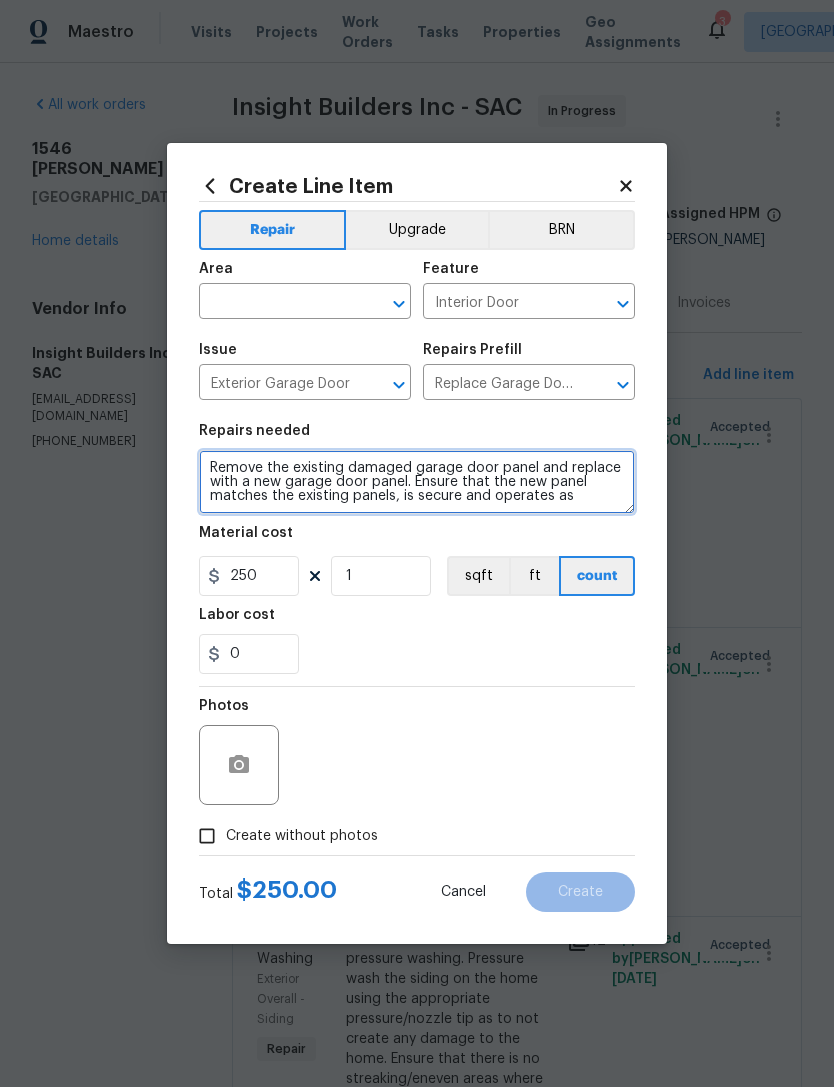 scroll, scrollTop: 0, scrollLeft: 0, axis: both 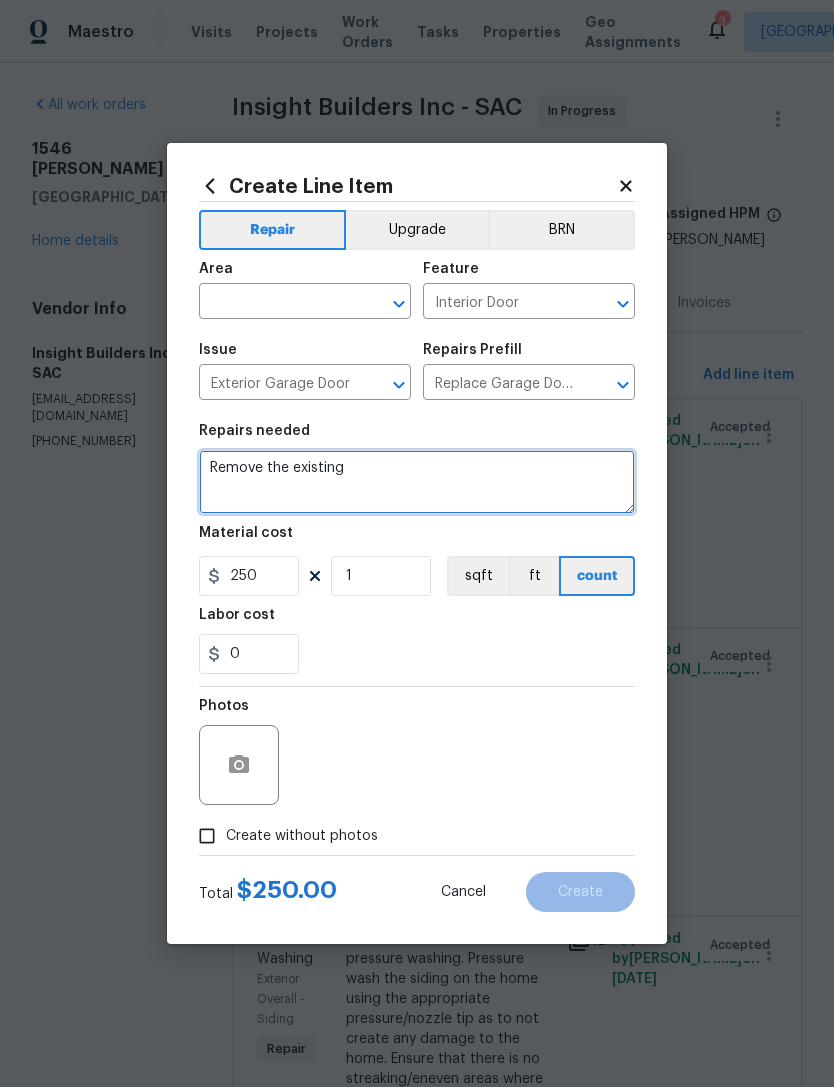 type on "Remove" 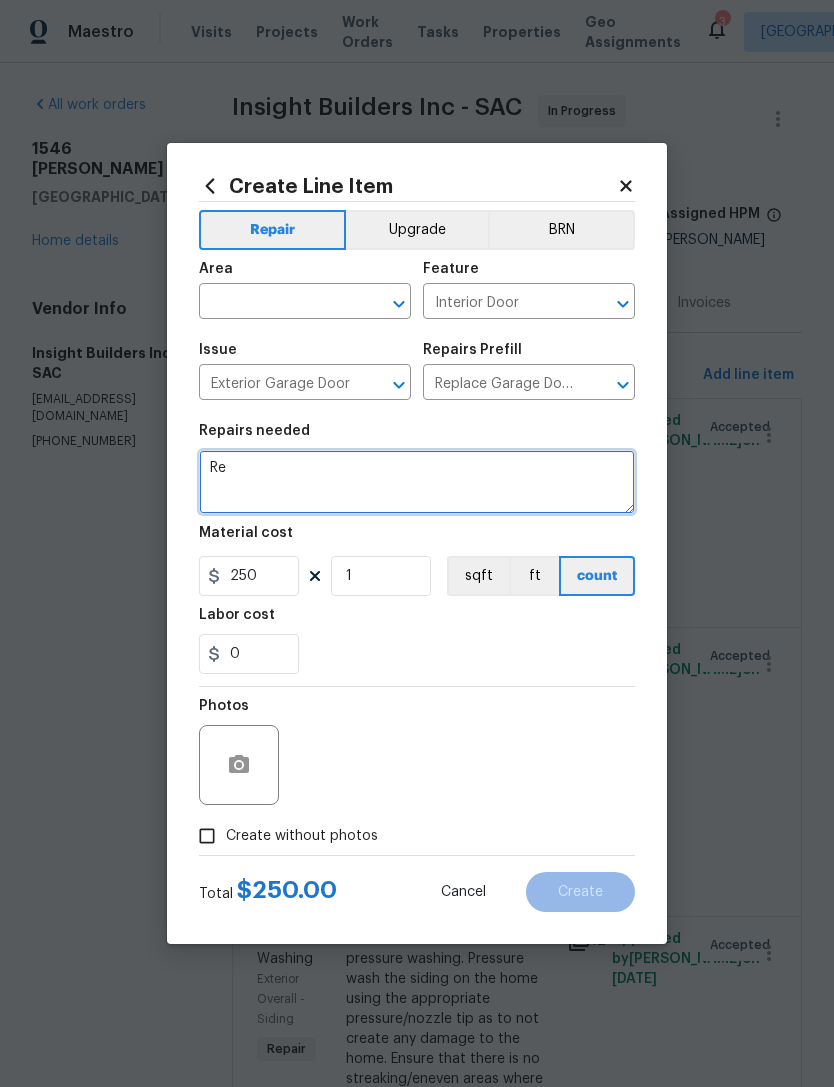type on "R" 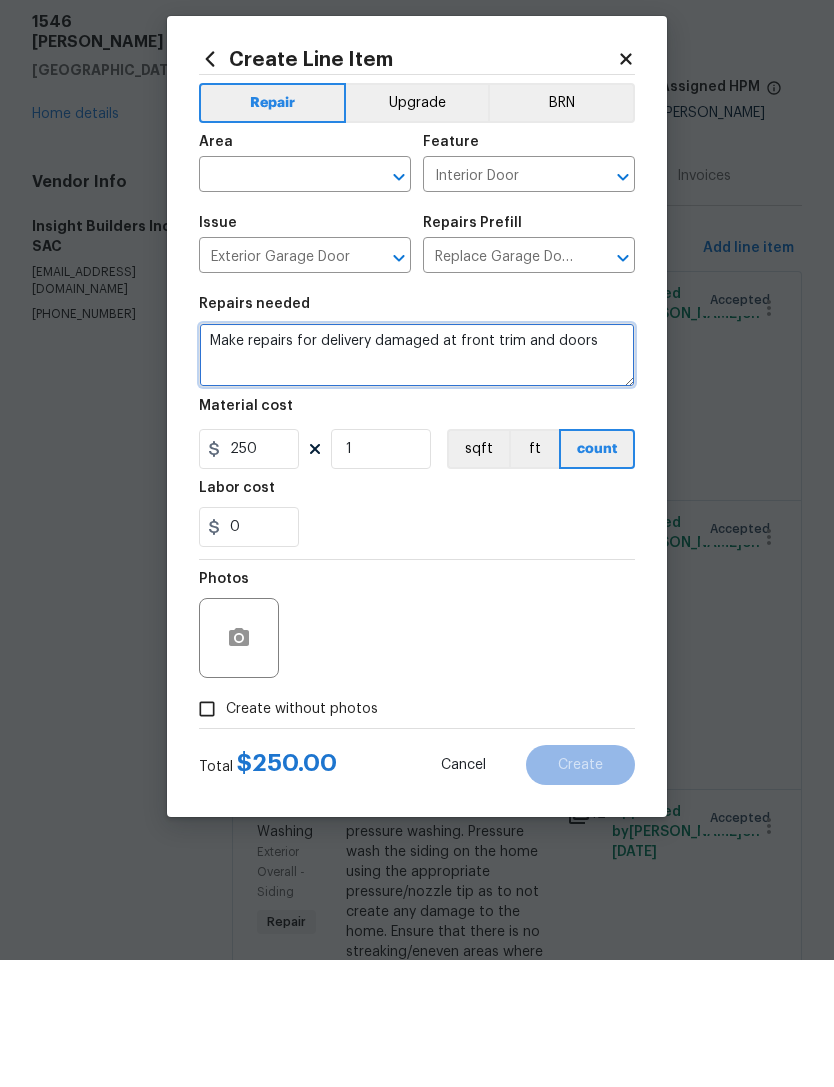 type on "Make repairs for delivery damaged at front trim and doors" 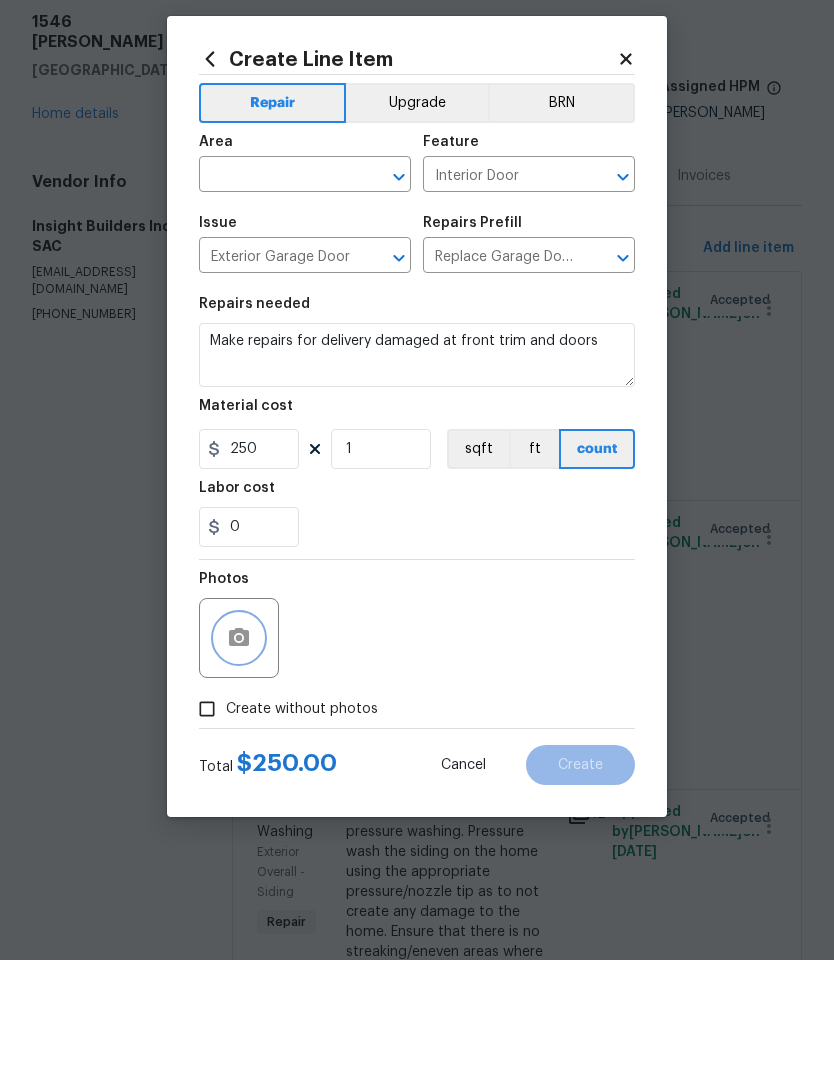 click at bounding box center (239, 765) 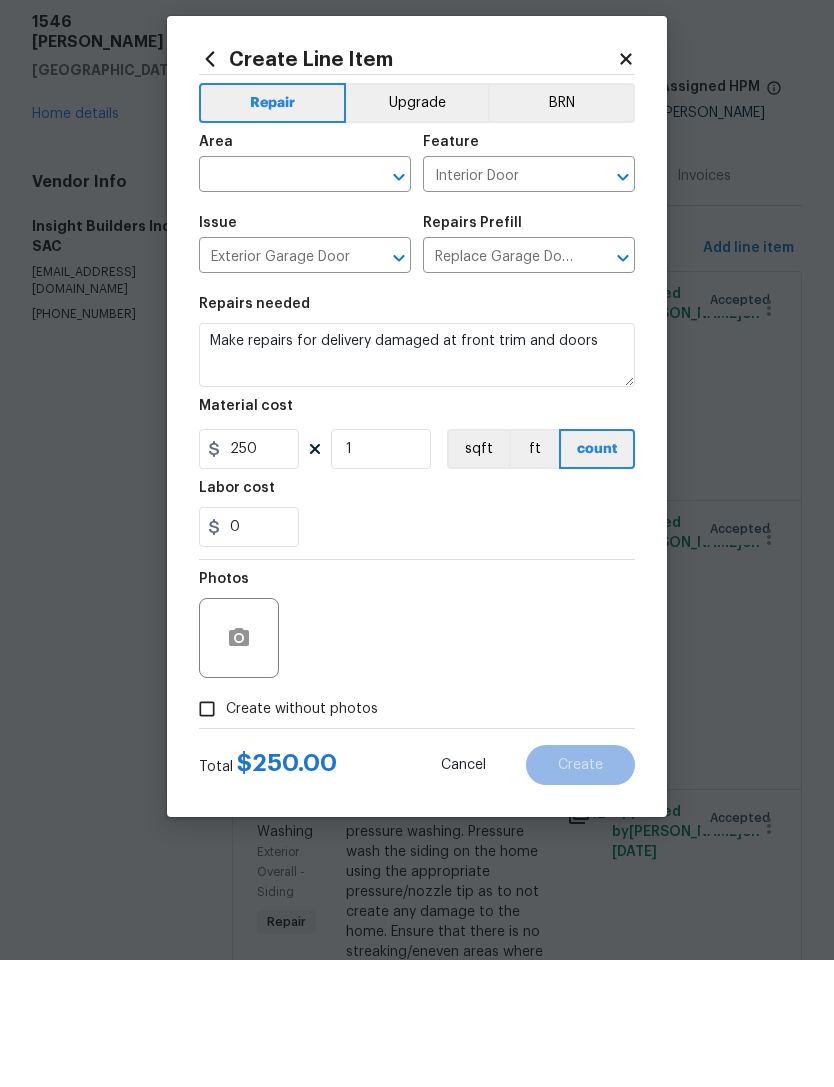 scroll, scrollTop: 64, scrollLeft: 0, axis: vertical 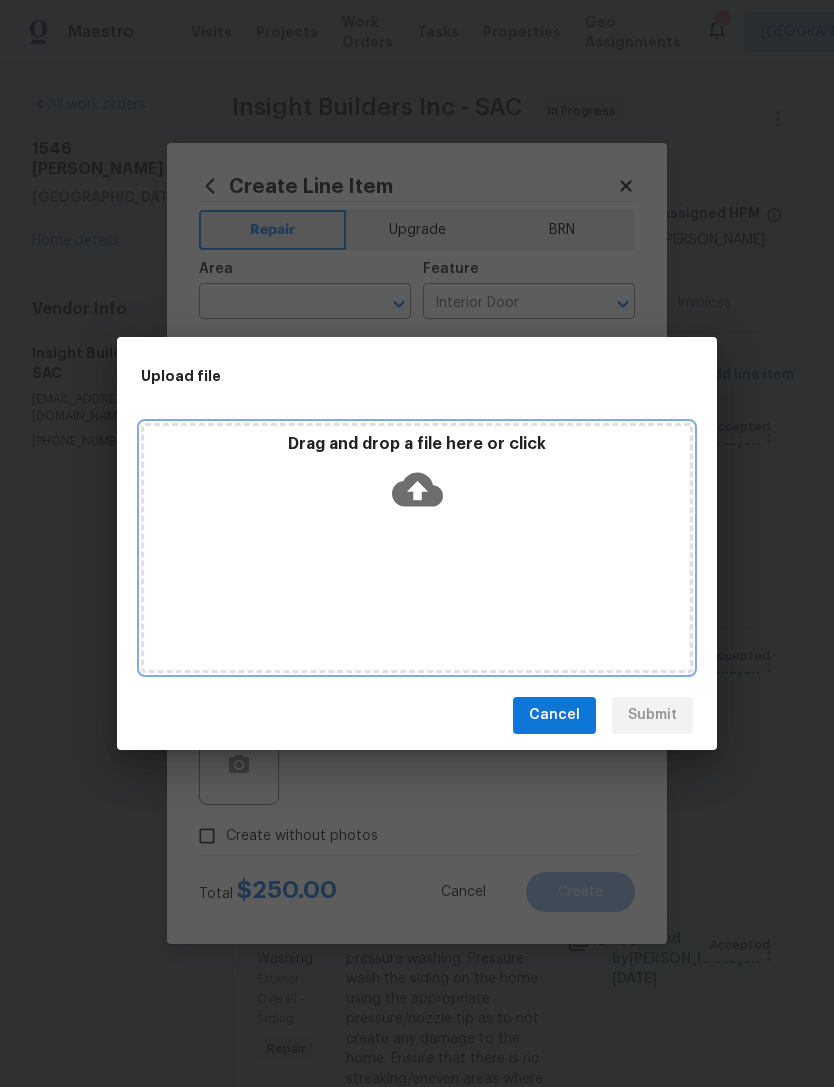 click 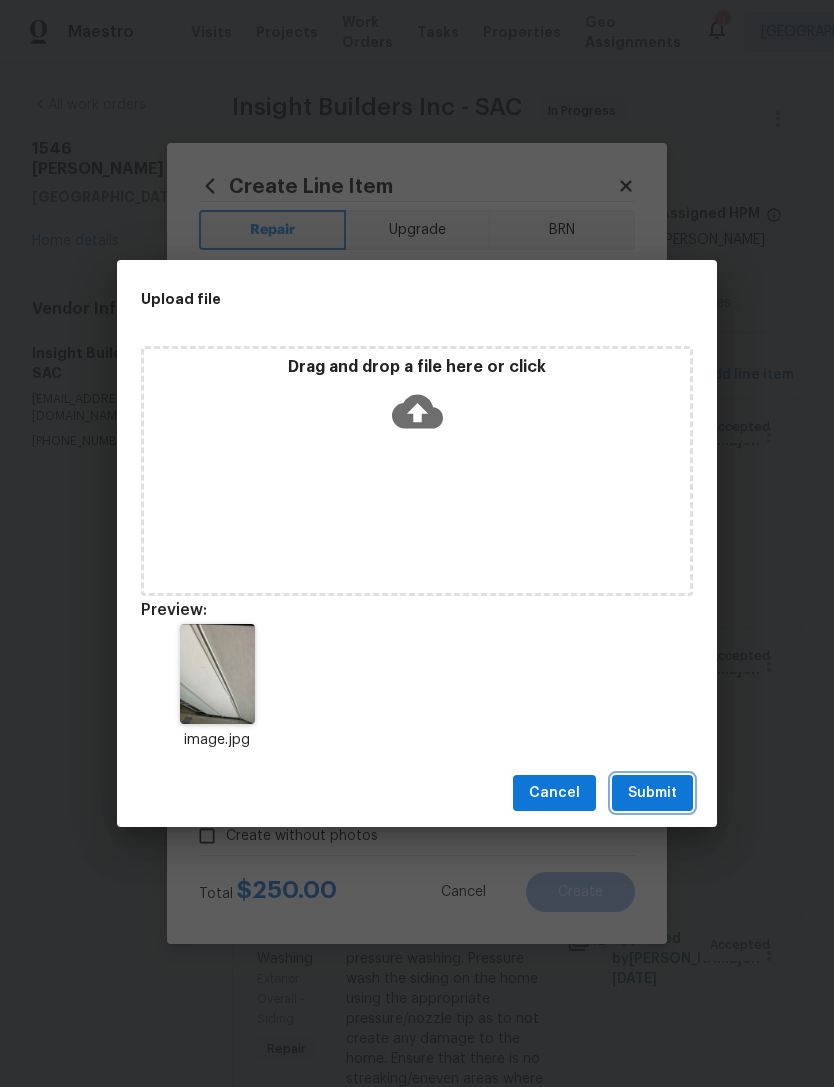 click on "Submit" at bounding box center (652, 793) 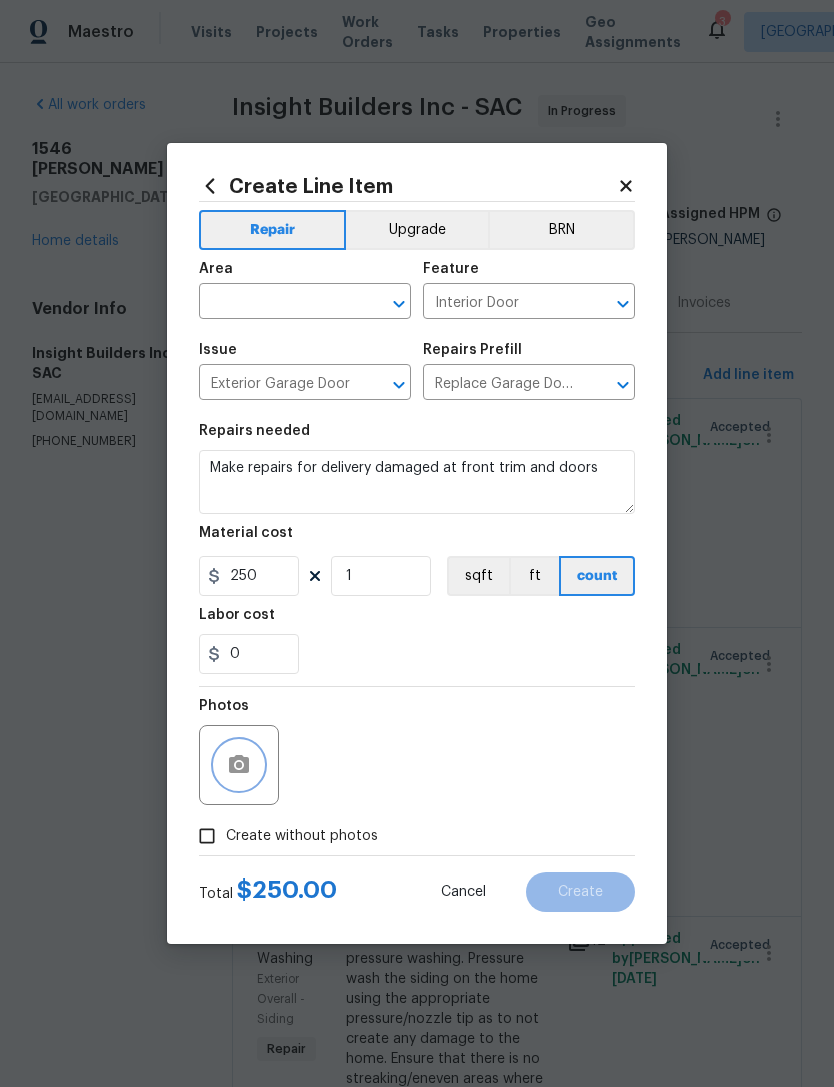 click 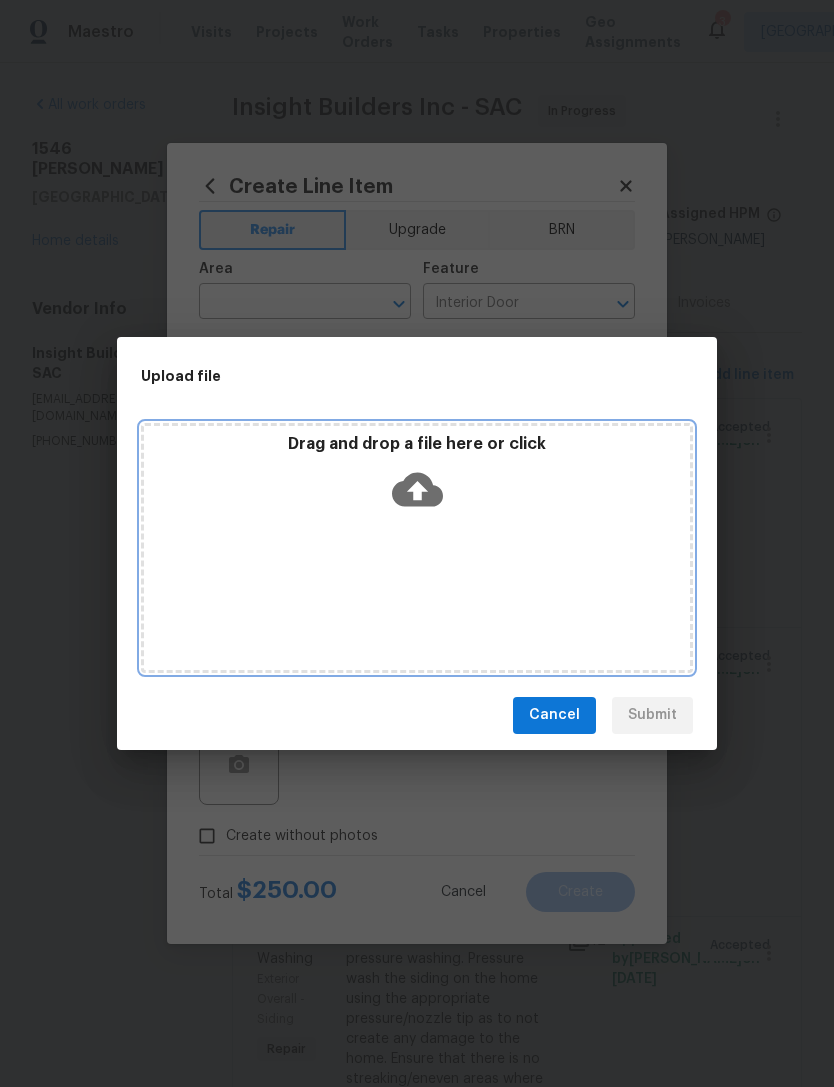 click 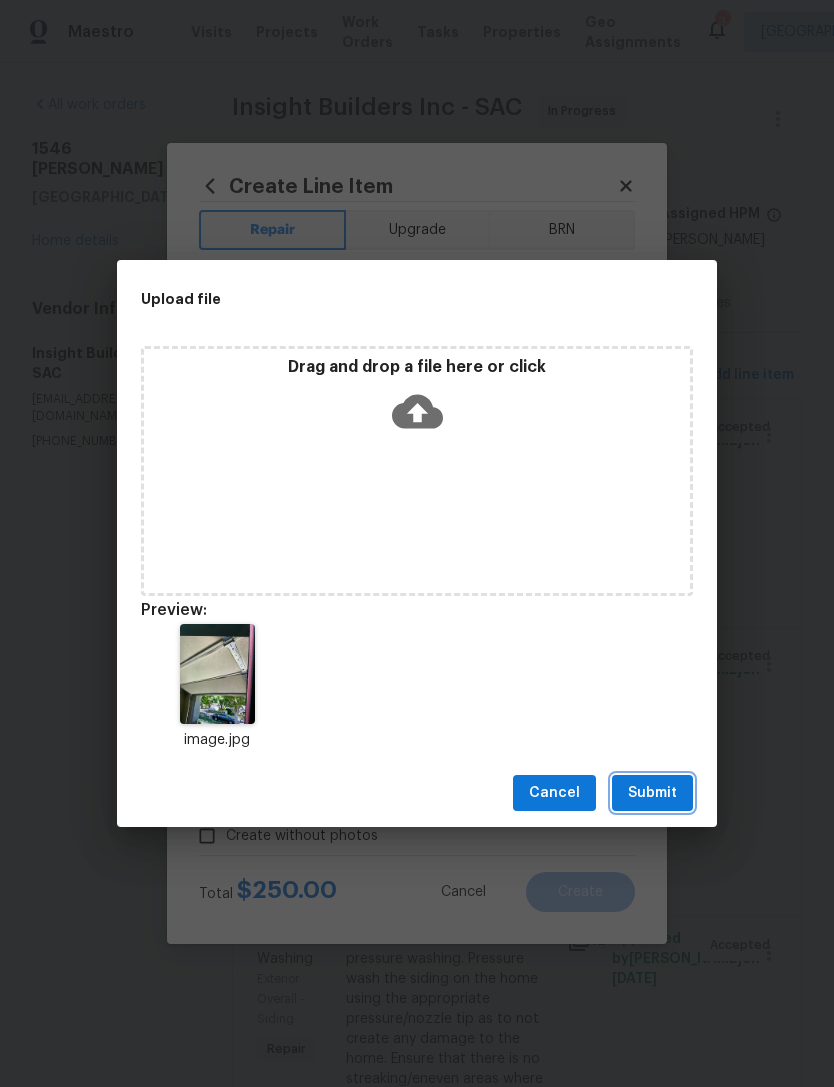 click on "Submit" at bounding box center [652, 793] 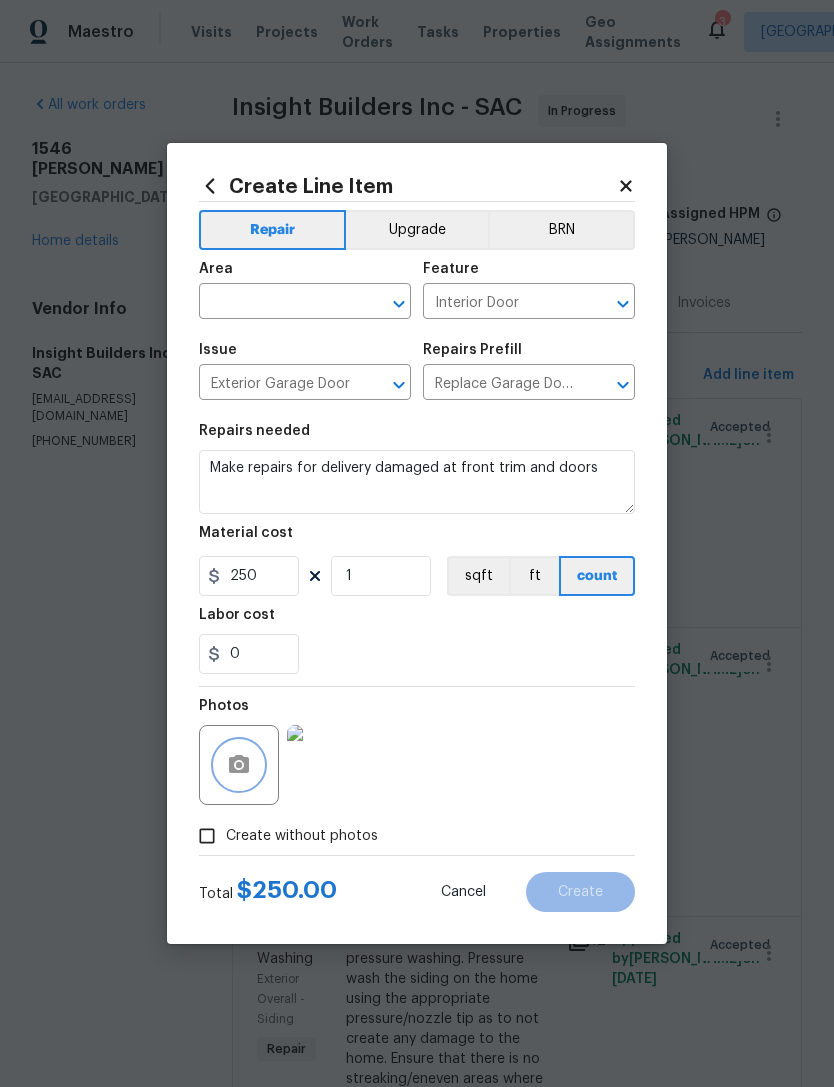 click at bounding box center [239, 765] 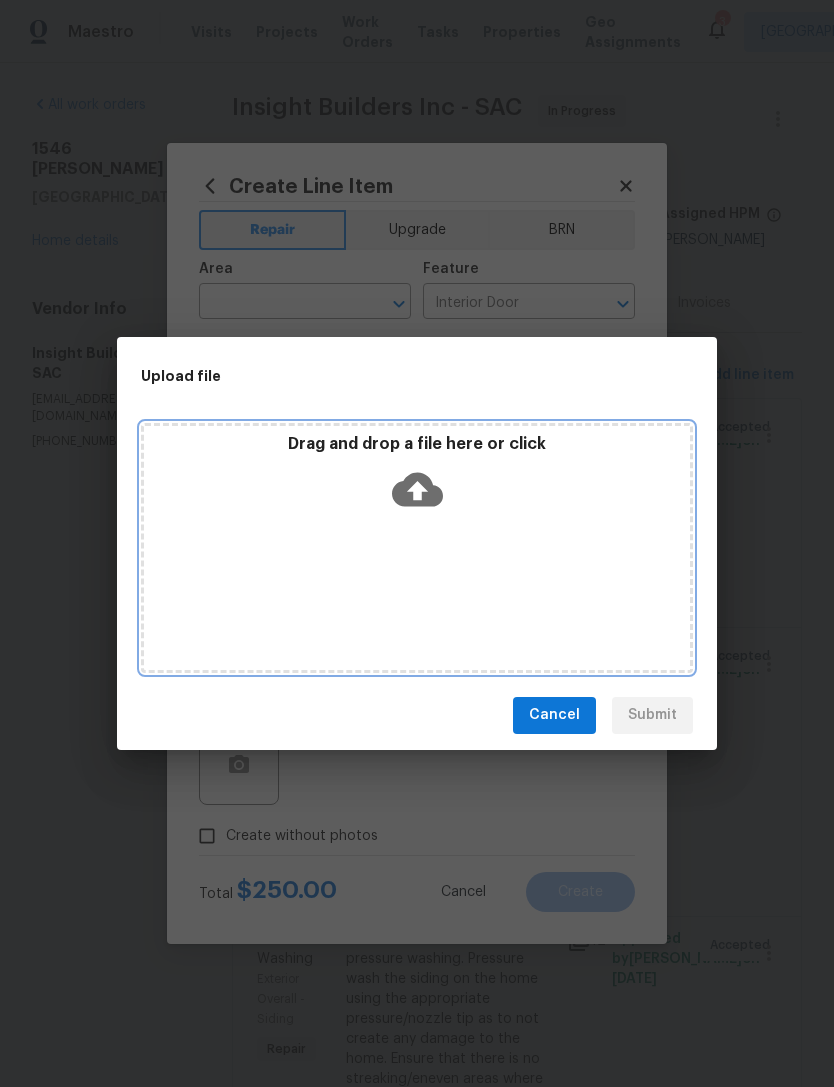 click 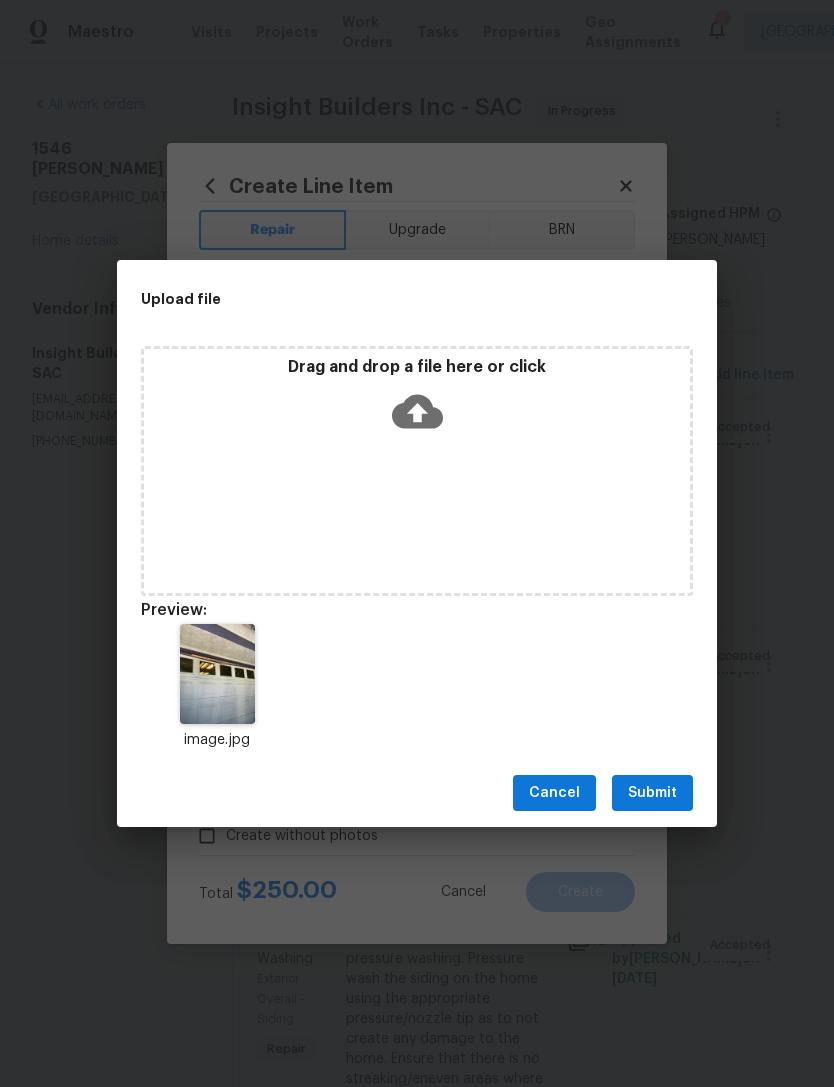 scroll, scrollTop: 64, scrollLeft: 0, axis: vertical 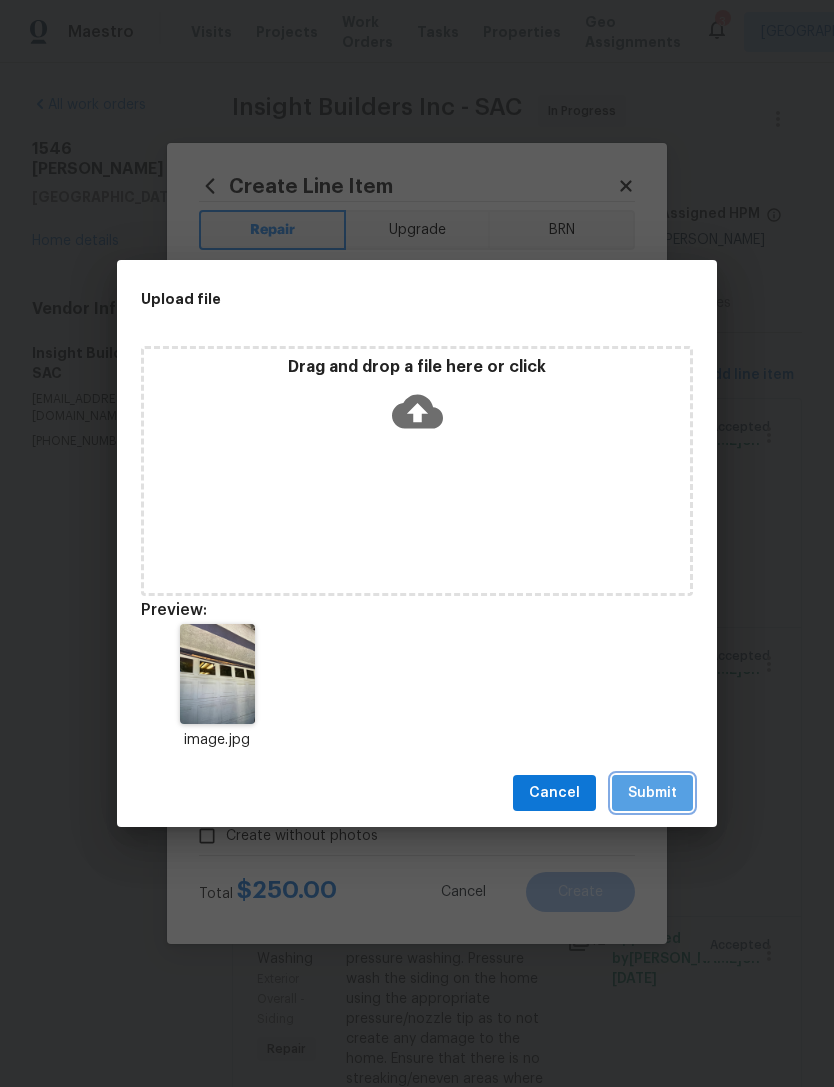 click on "Submit" at bounding box center [652, 793] 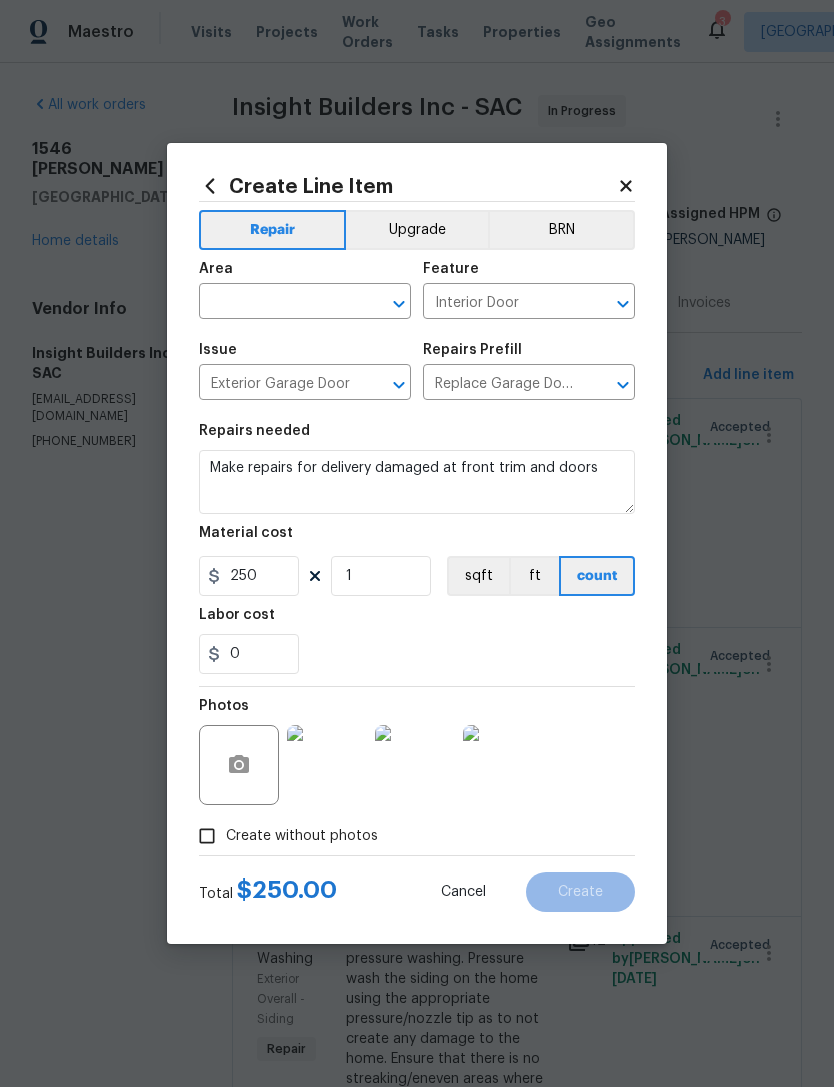click at bounding box center [277, 303] 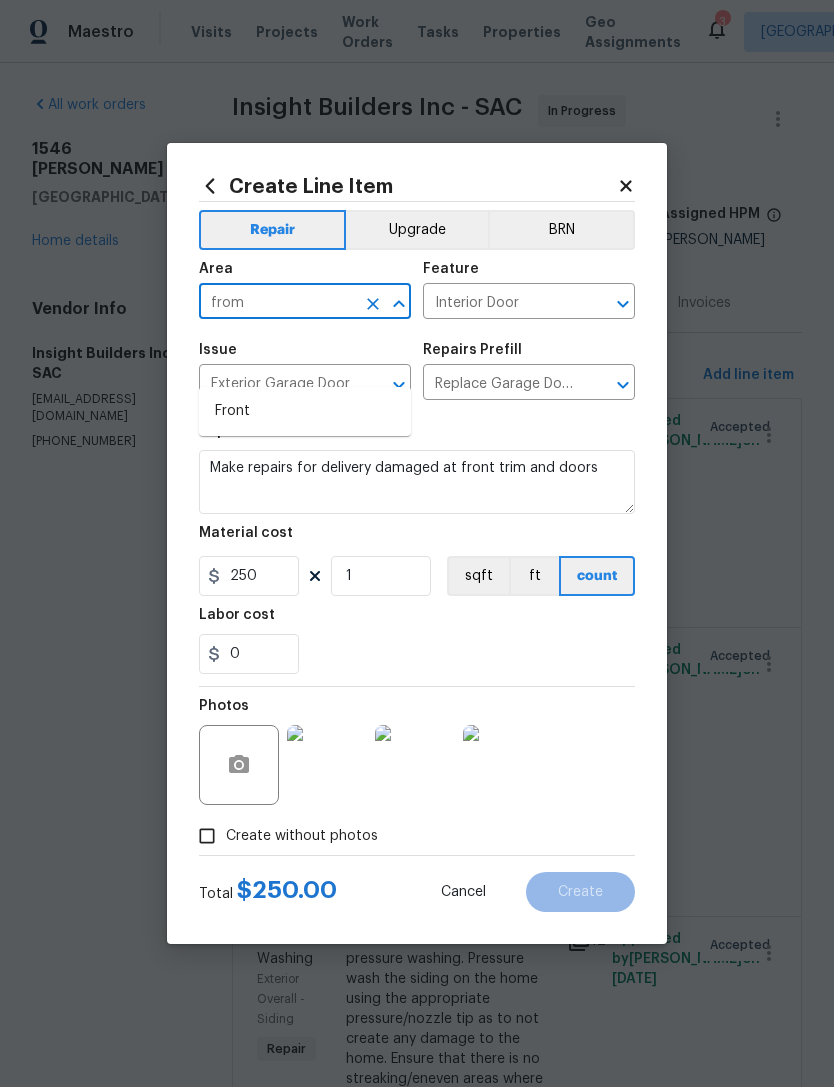 type on "from" 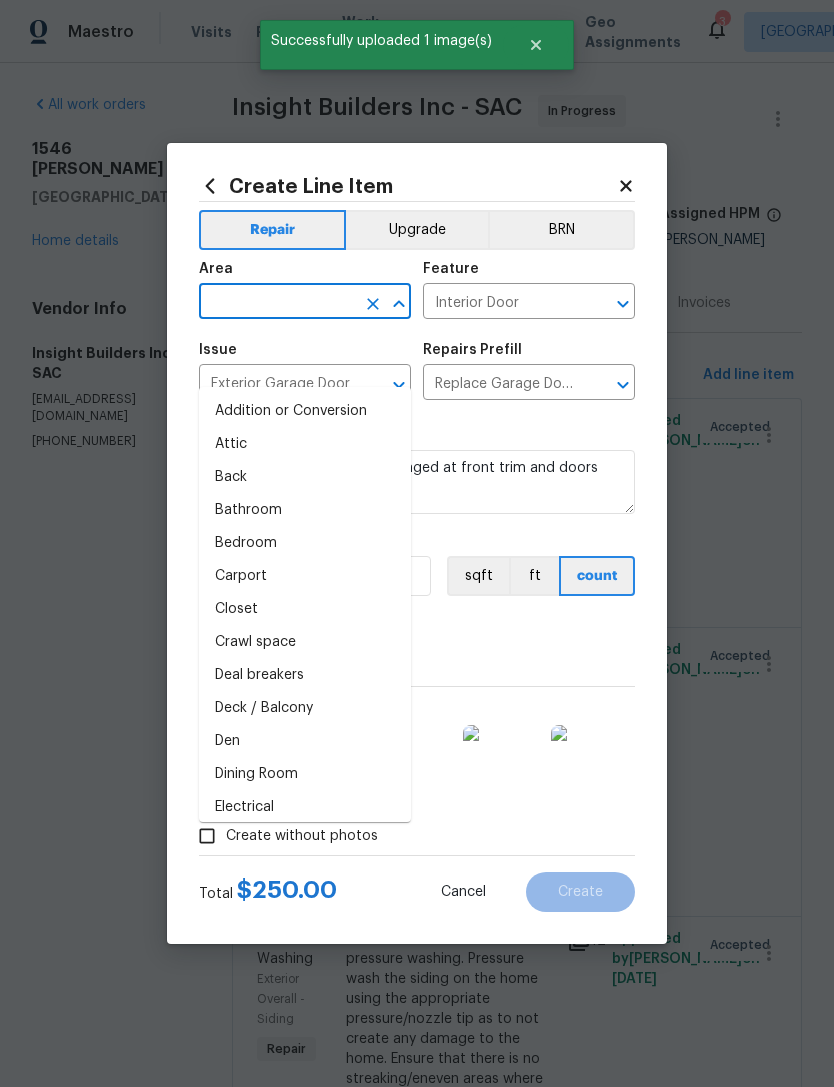 click on "0" at bounding box center (417, 654) 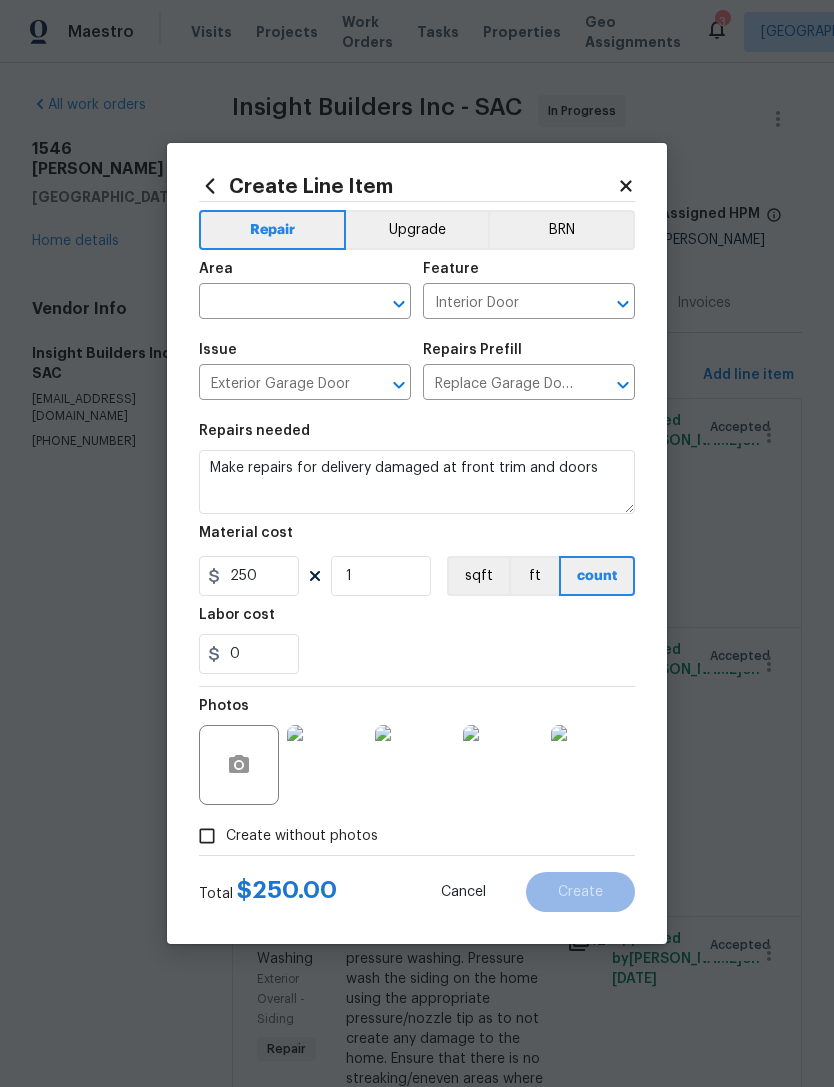 click at bounding box center [277, 303] 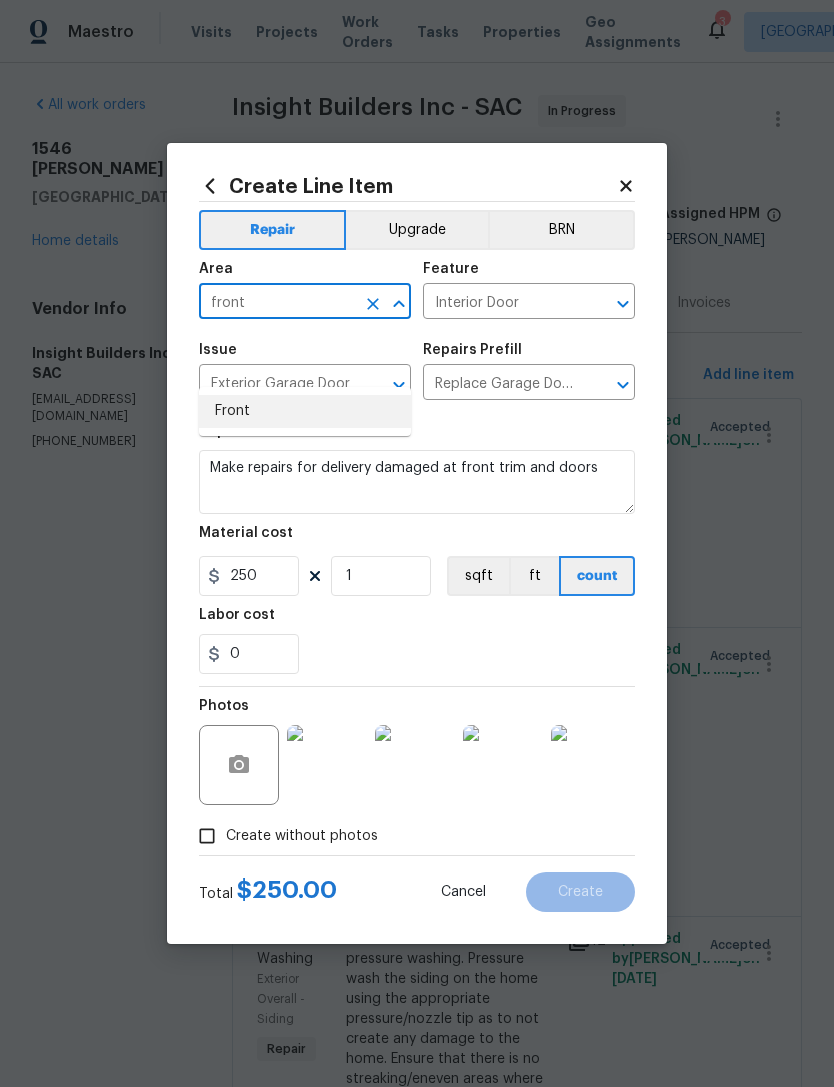 click on "Front" at bounding box center (305, 411) 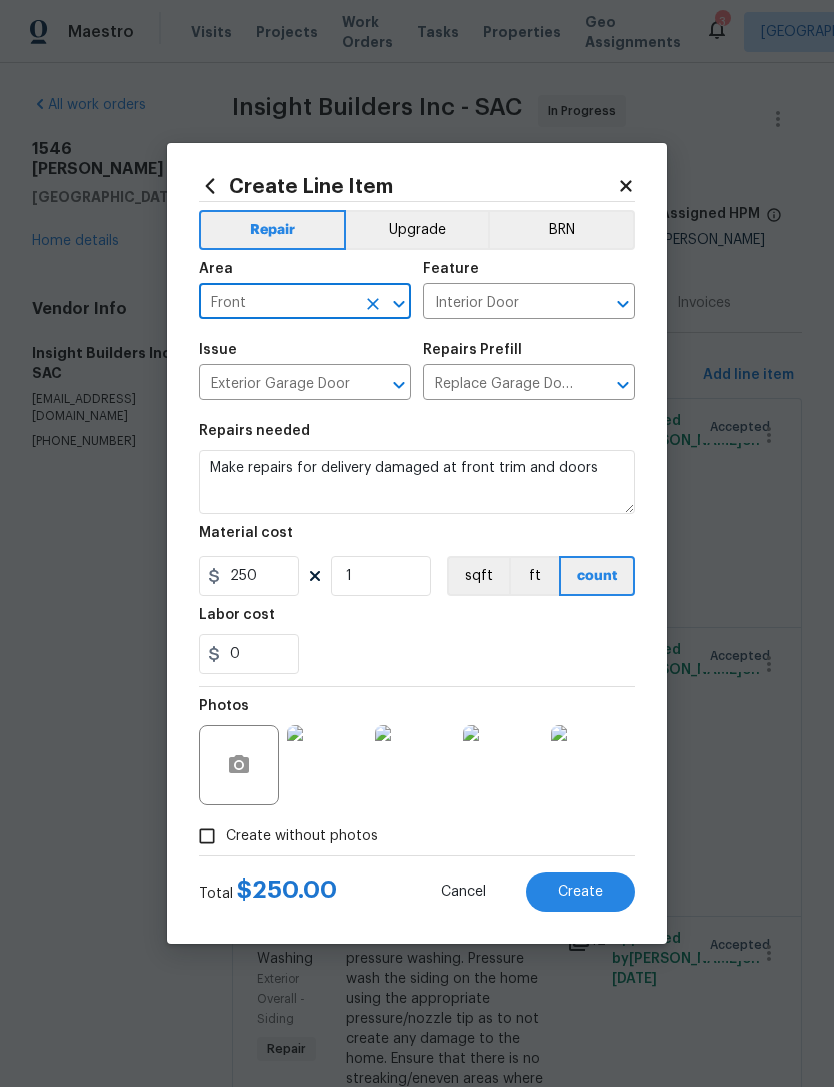 click on "Issue" at bounding box center [305, 356] 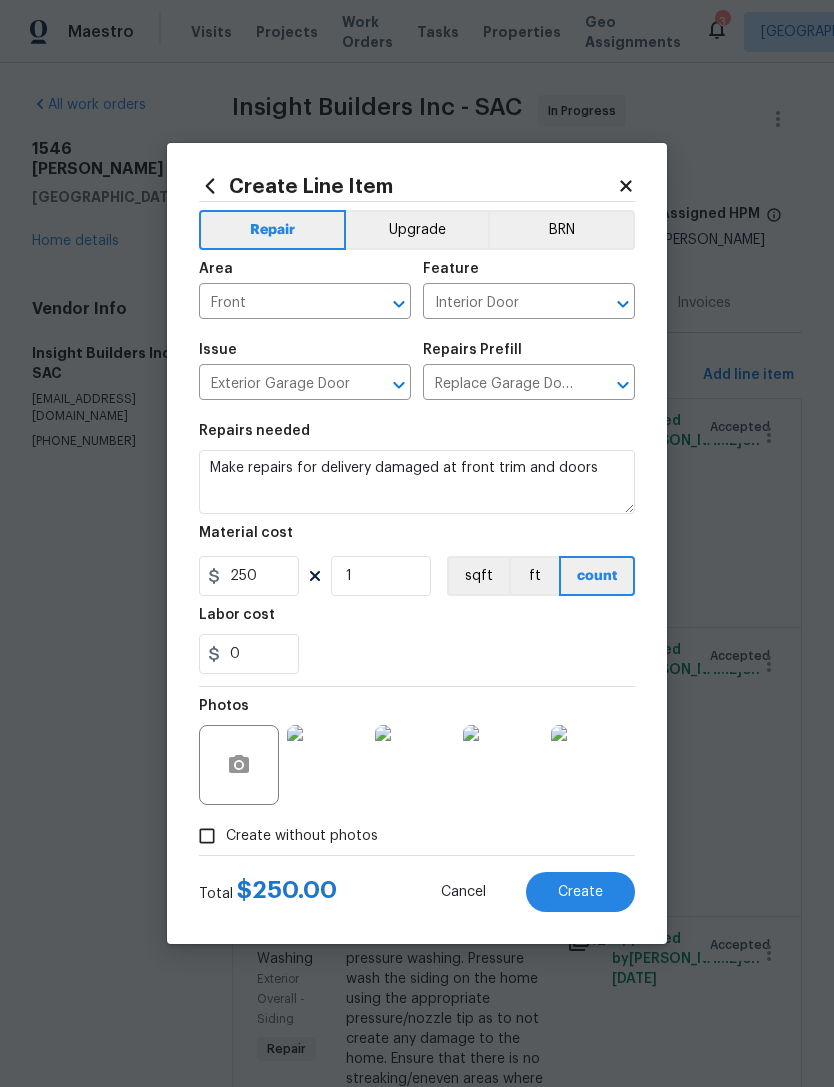 click on "Create" at bounding box center [580, 892] 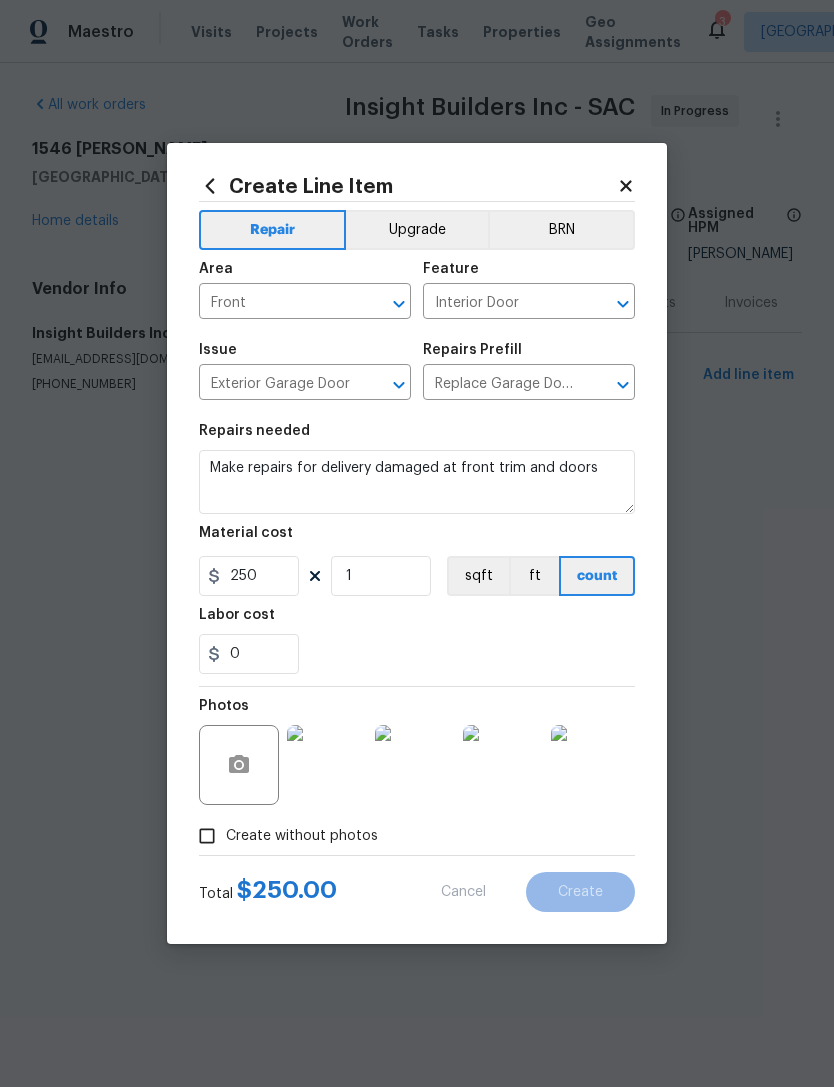 scroll, scrollTop: 0, scrollLeft: 0, axis: both 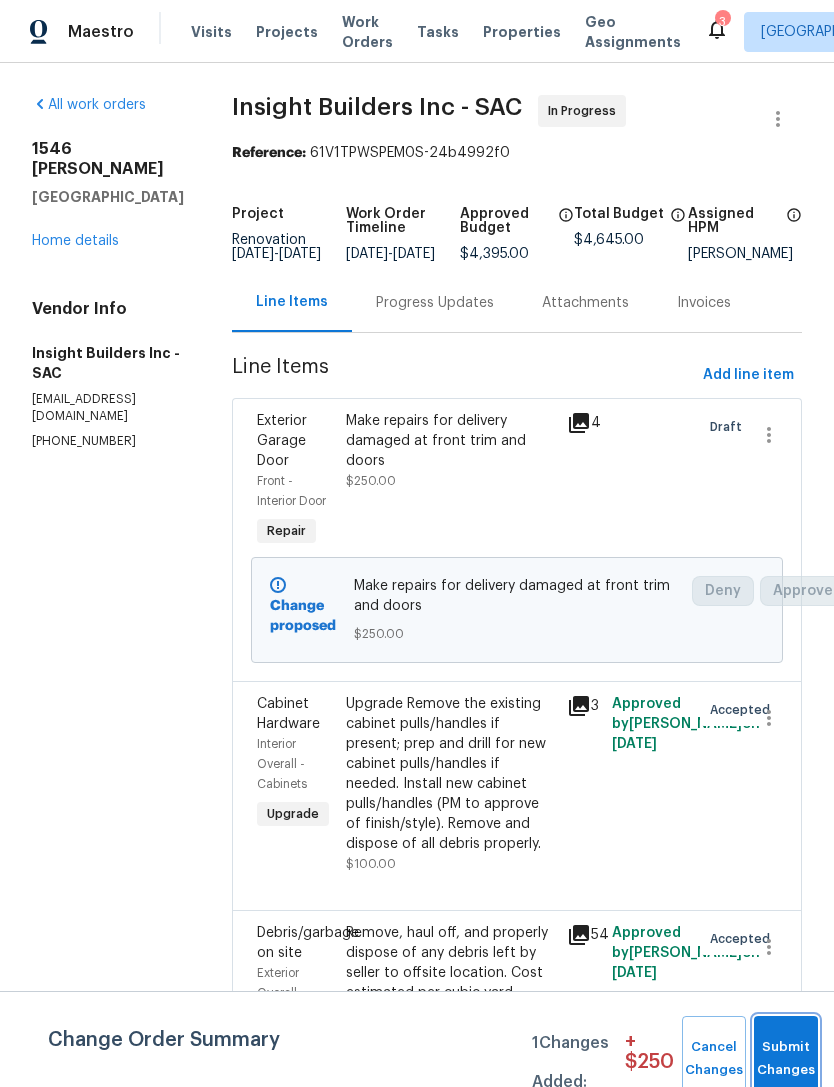 click on "Submit Changes" at bounding box center [786, 1059] 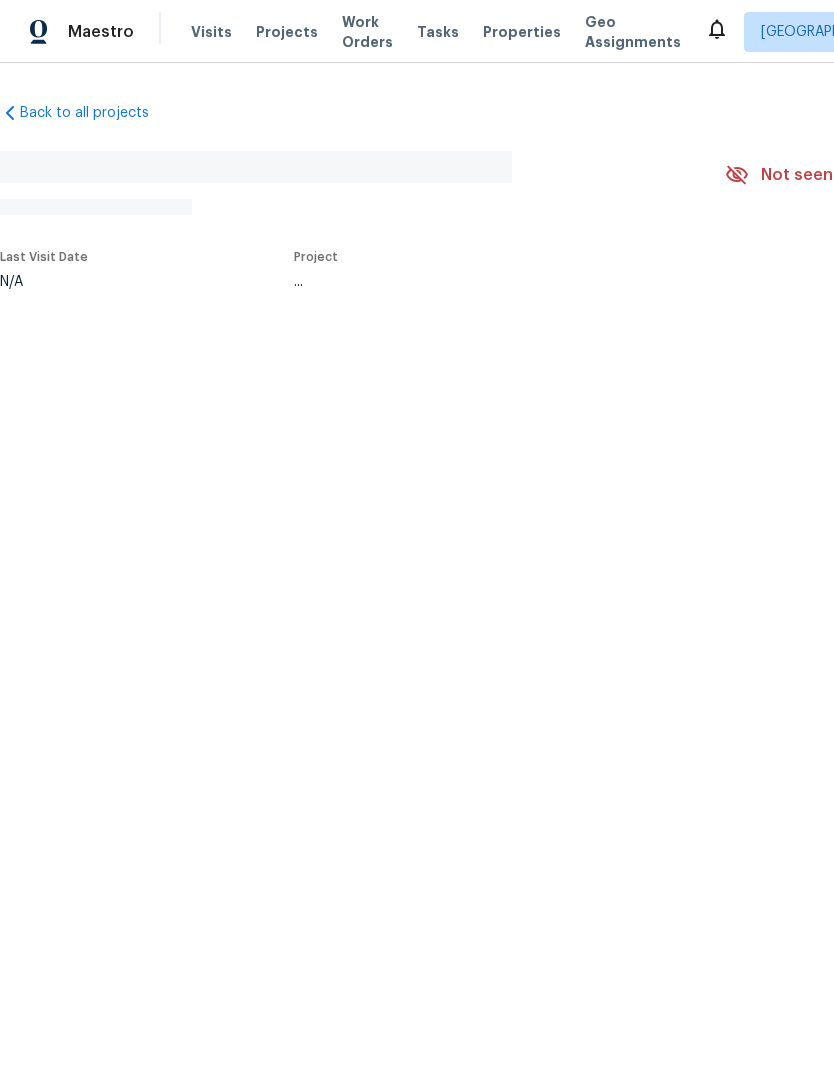 scroll, scrollTop: 0, scrollLeft: 0, axis: both 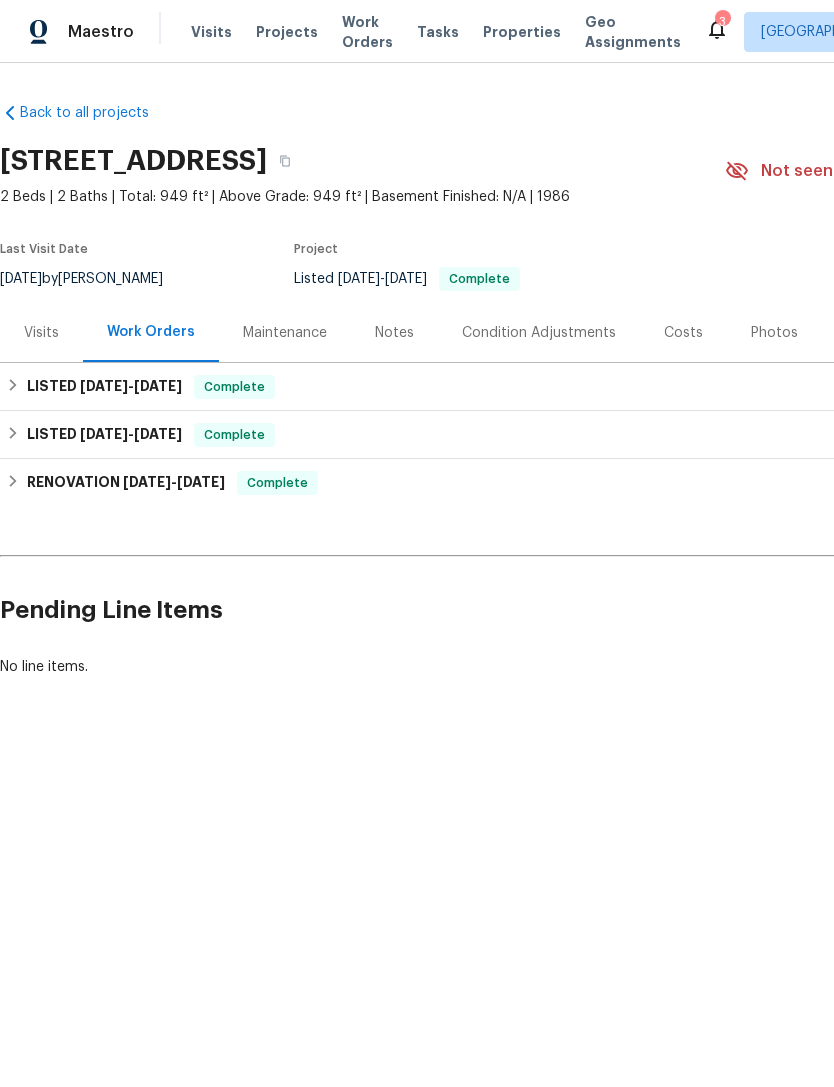 click on "Maintenance" at bounding box center (285, 333) 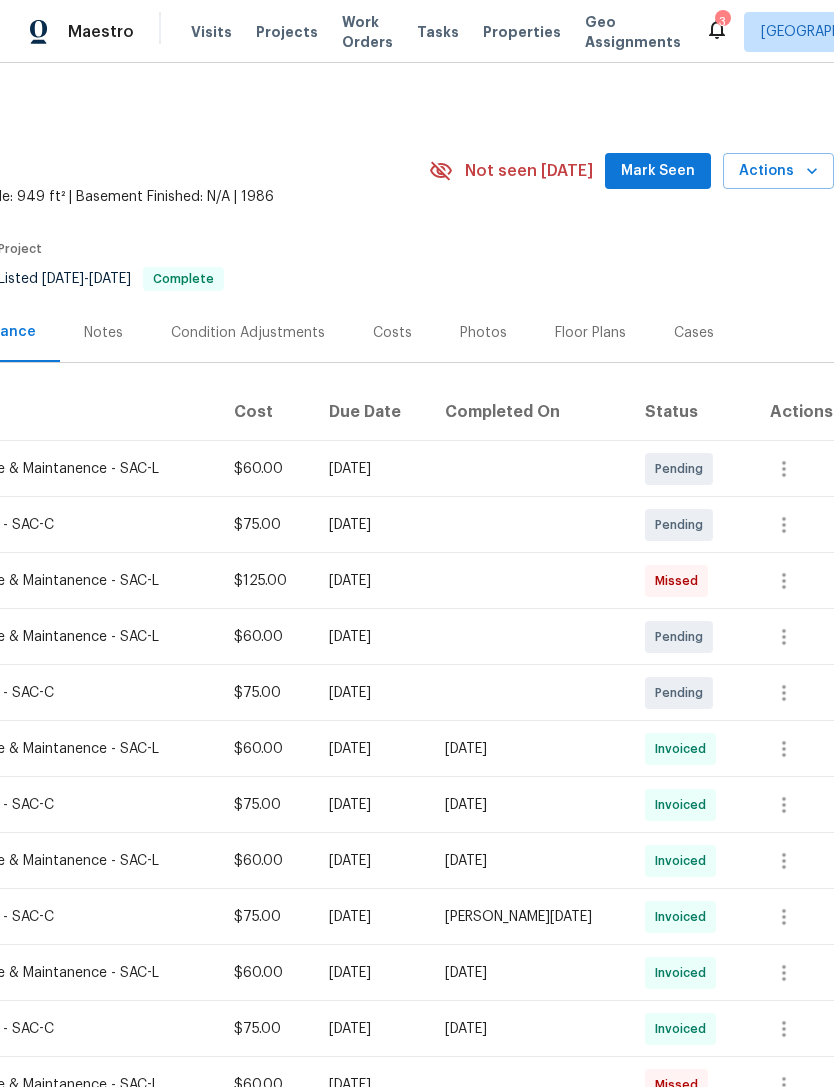 scroll, scrollTop: 0, scrollLeft: 296, axis: horizontal 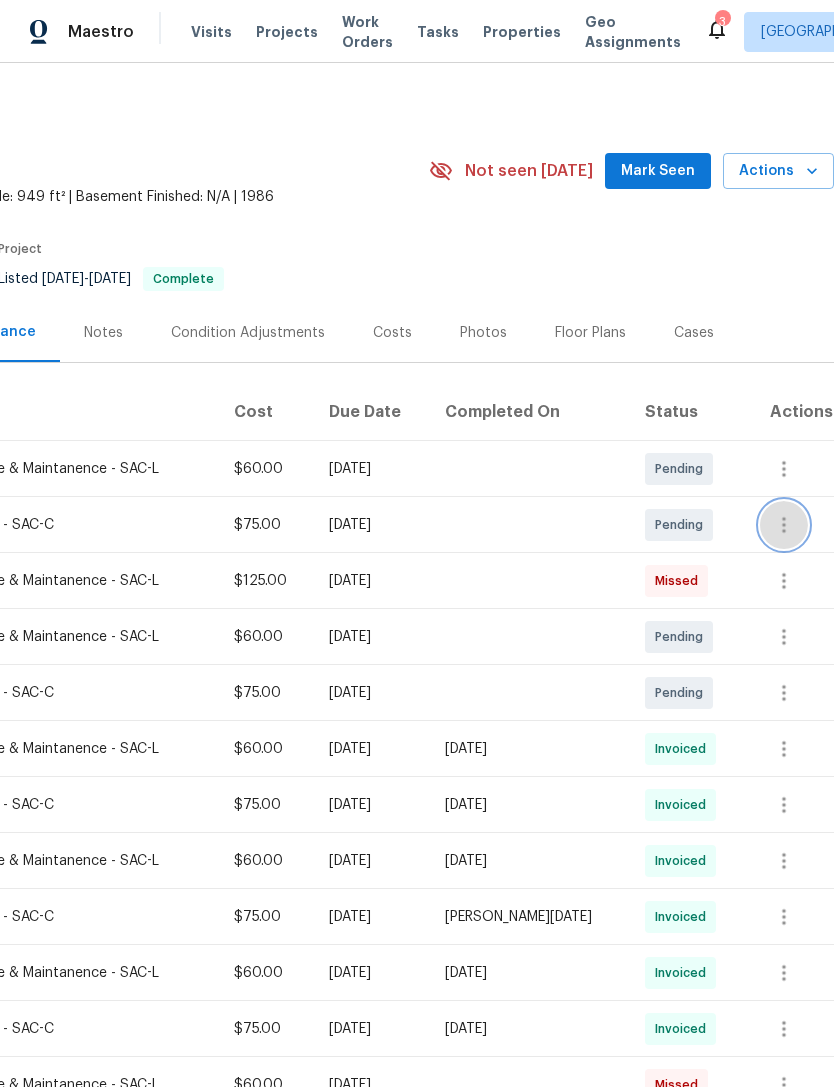 click 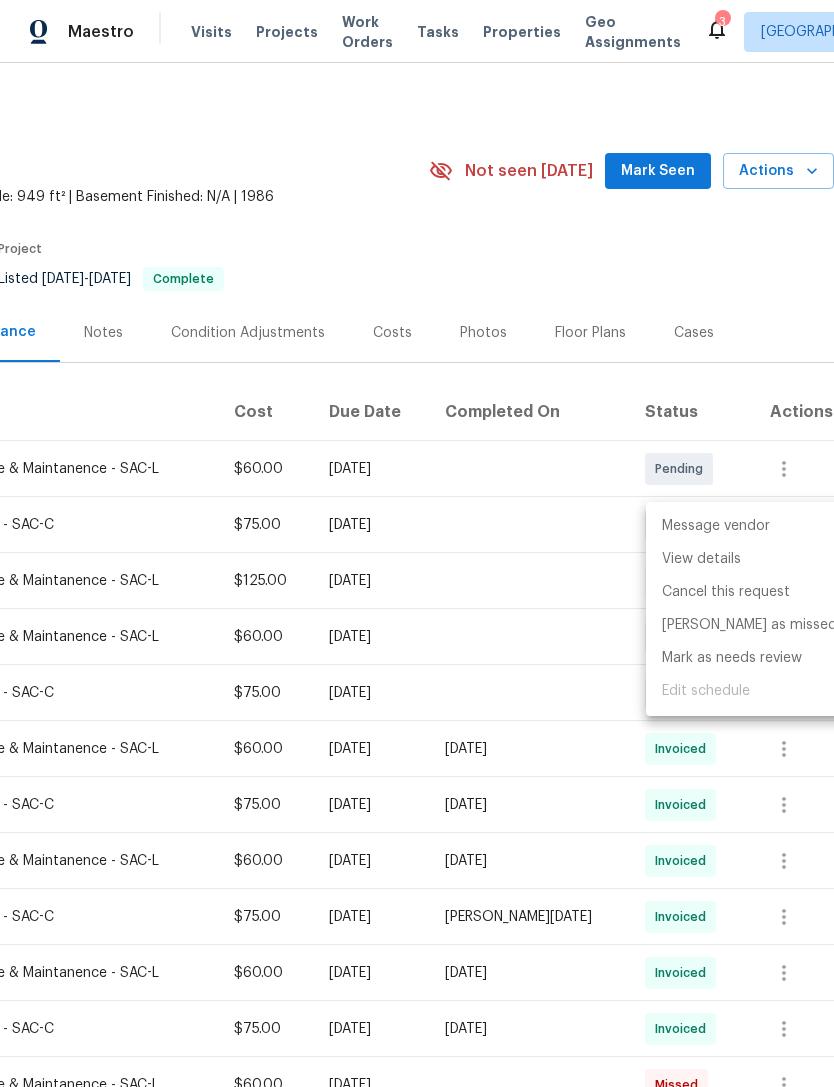 click on "Message vendor" at bounding box center [749, 526] 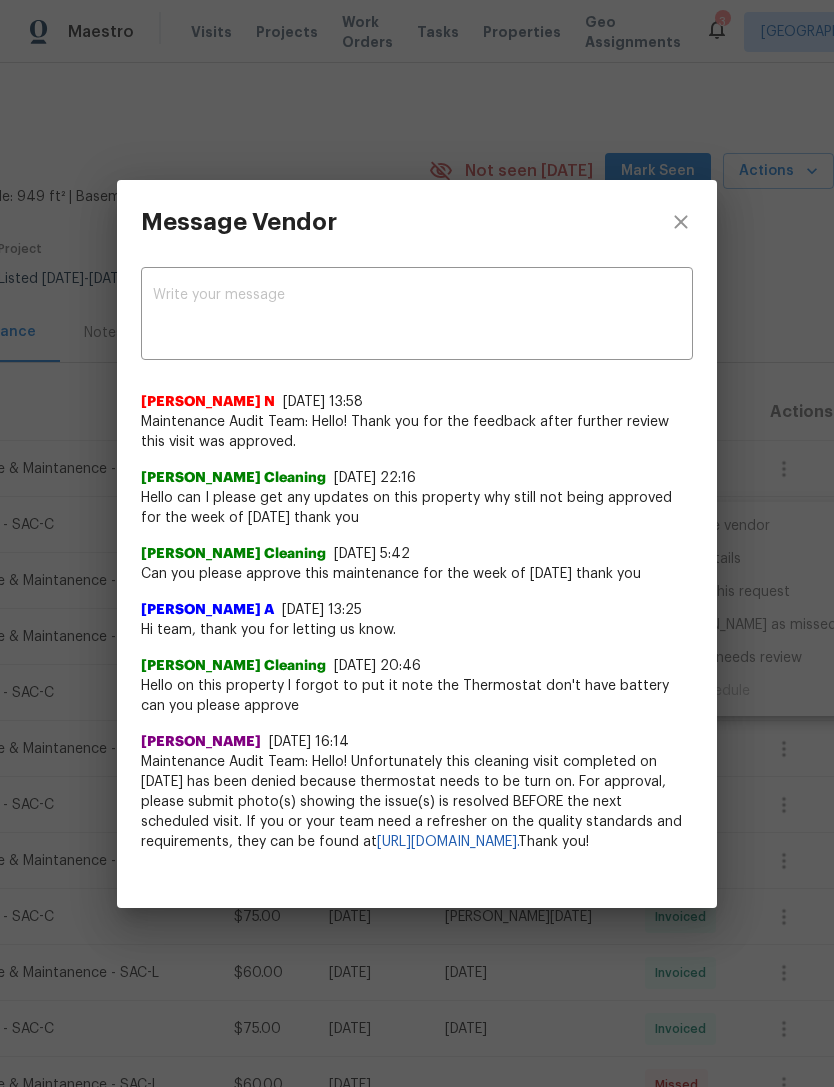 click at bounding box center (417, 316) 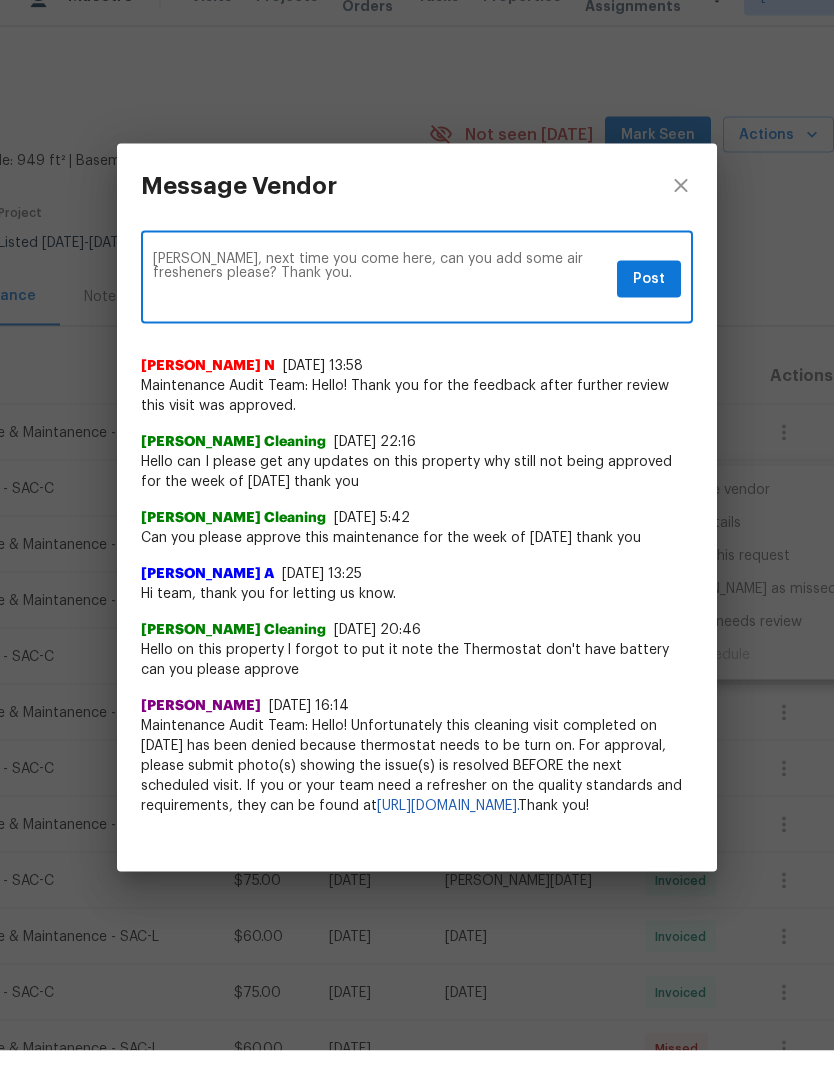 type on "Maria, next time you come here, can you add some air fresheners please? Thank you." 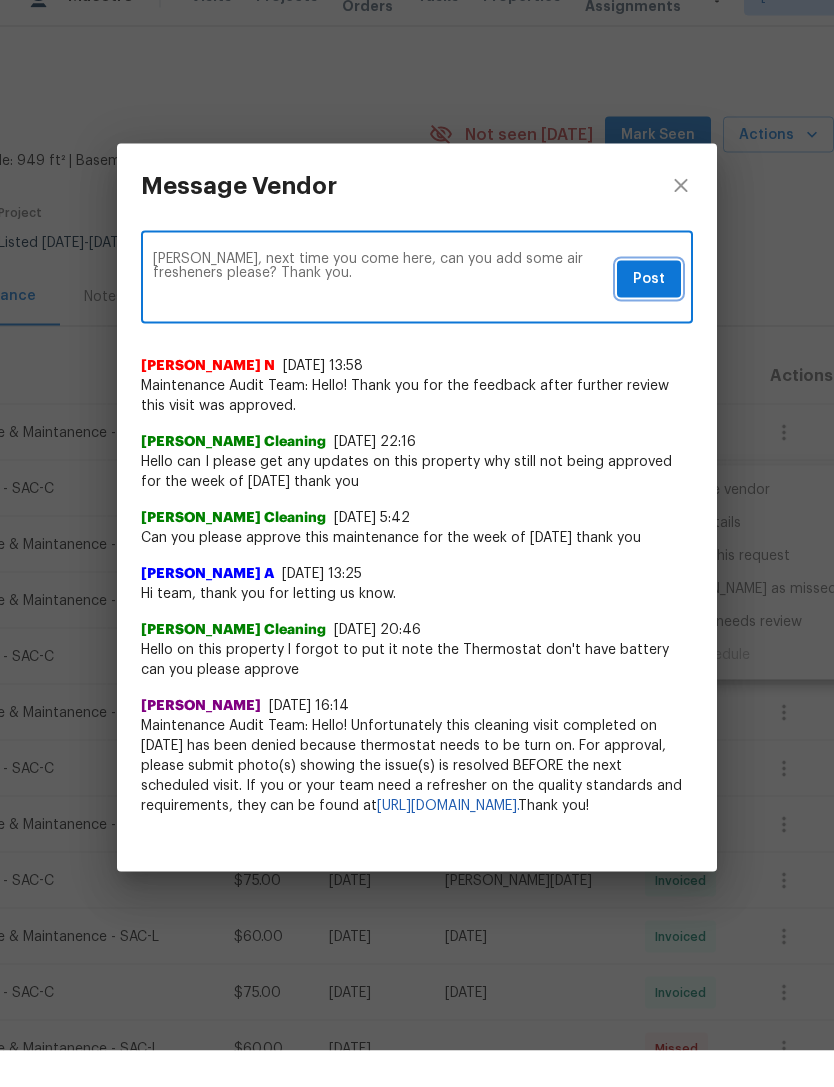 click on "Post" at bounding box center [649, 315] 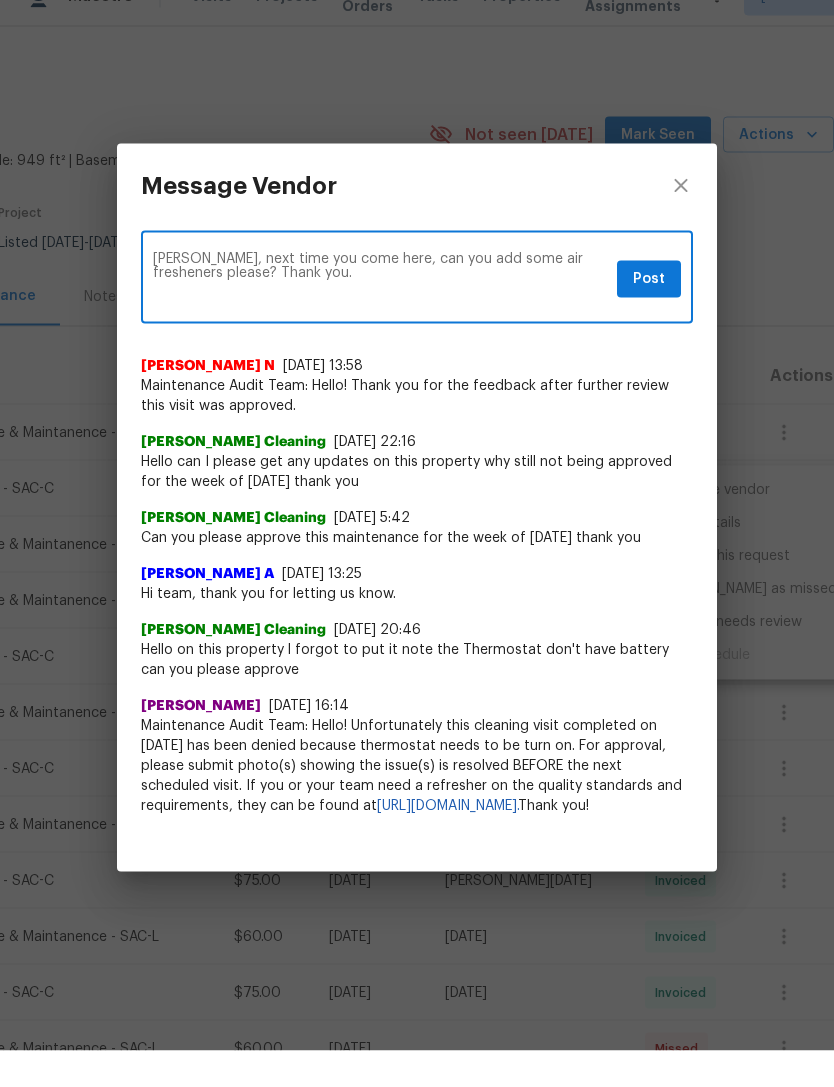 scroll, scrollTop: 37, scrollLeft: 0, axis: vertical 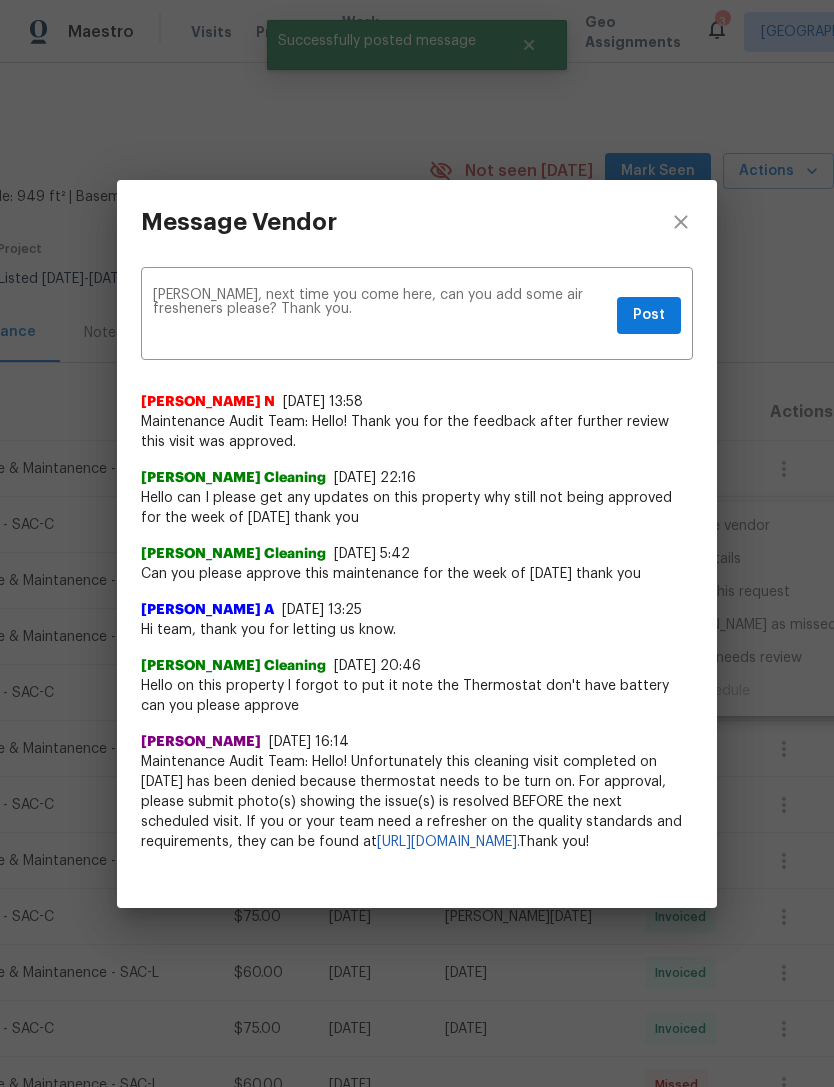 type 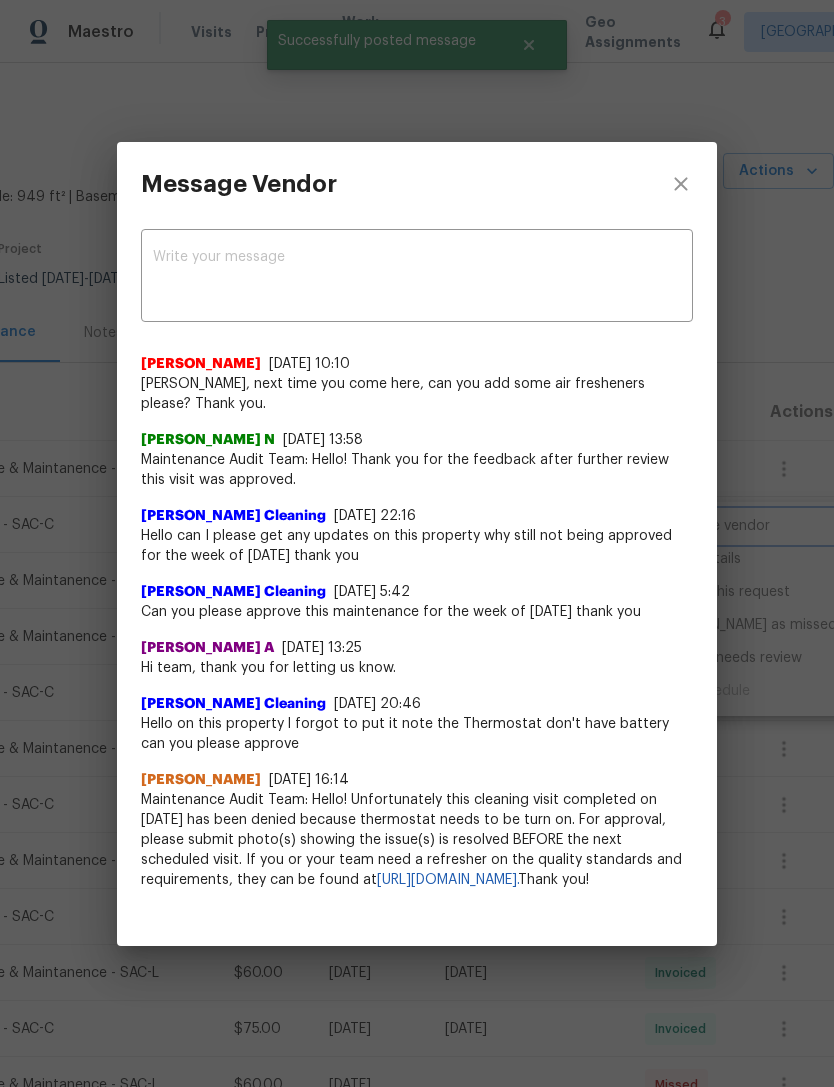 click on "Message Vendor x ​ Toni Little 7/18/25, 10:10 Maria, next time you come here, can you add some air fresheners please? Thank you. Nijanthan N 5/9/25, 13:58 Maintenance Audit Team: Hello! Thank you for the feedback after further review this visit was approved. Maria-Ruiz's Cleaning 5/8/25, 22:16 Hello can I please get any updates on this property why still not  being approved for the week of April 21 thank you Maria-Ruiz's Cleaning 5/1/25, 5:42 Can you please approve this maintenance for the week of 4-24-25 thank you Afredi A 4/26/25, 13:25 Hi team, thank you for letting us know. Maria-Ruiz's Cleaning 4/25/25, 20:46 Hello on this property l forgot to put it note the Thermostat don't have battery can you please approve Bhavatharani Muthumani 4/25/25, 16:14 https://www.opendoor.com/vendor-help/quality.  Thank you!" at bounding box center (417, 543) 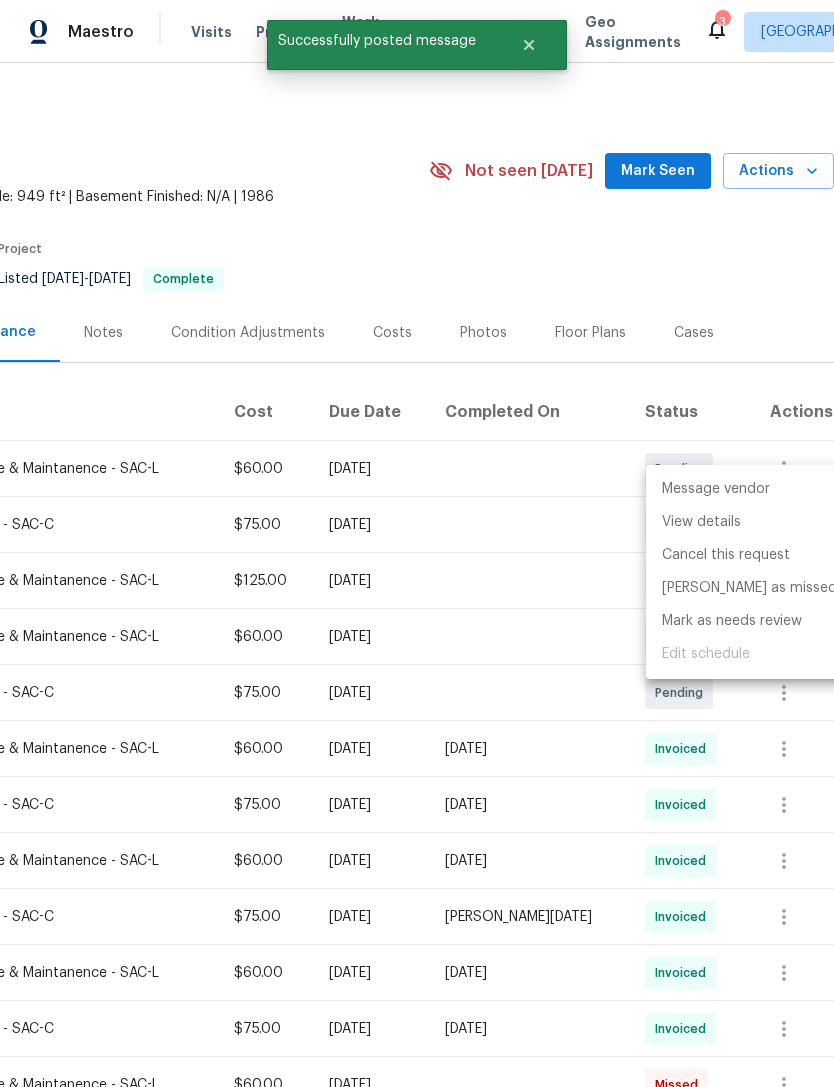 click at bounding box center [417, 543] 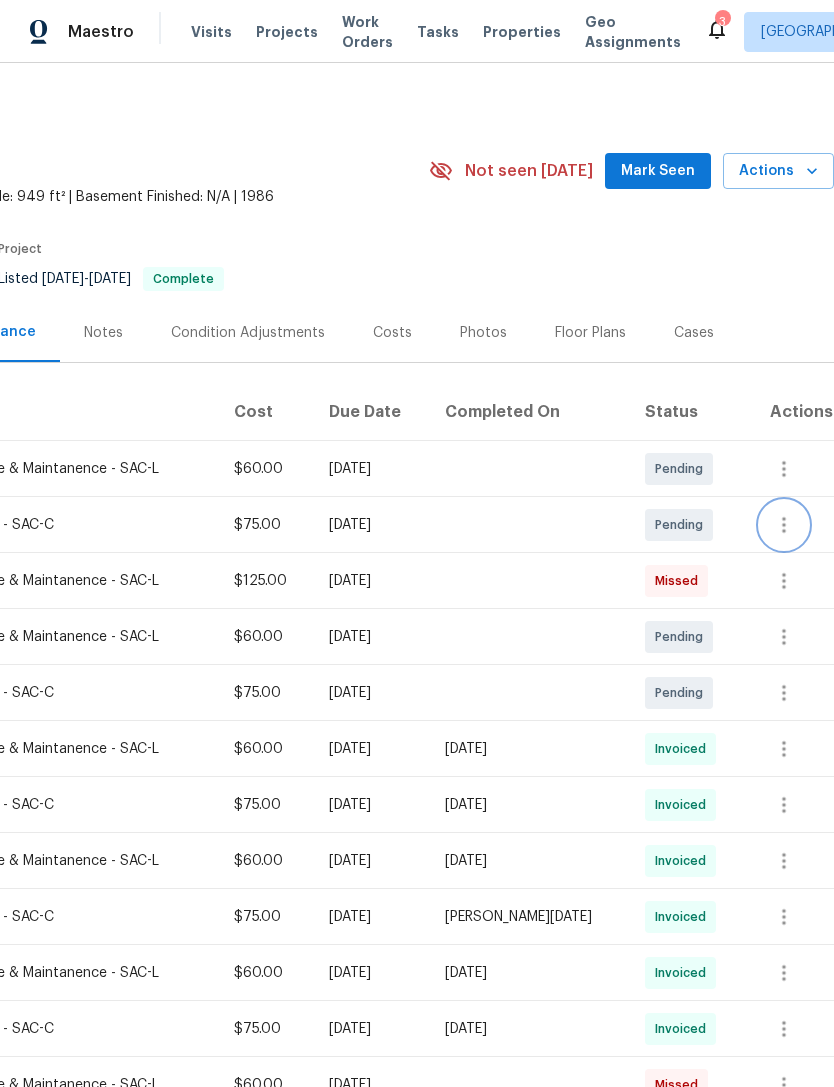 scroll, scrollTop: 0, scrollLeft: 296, axis: horizontal 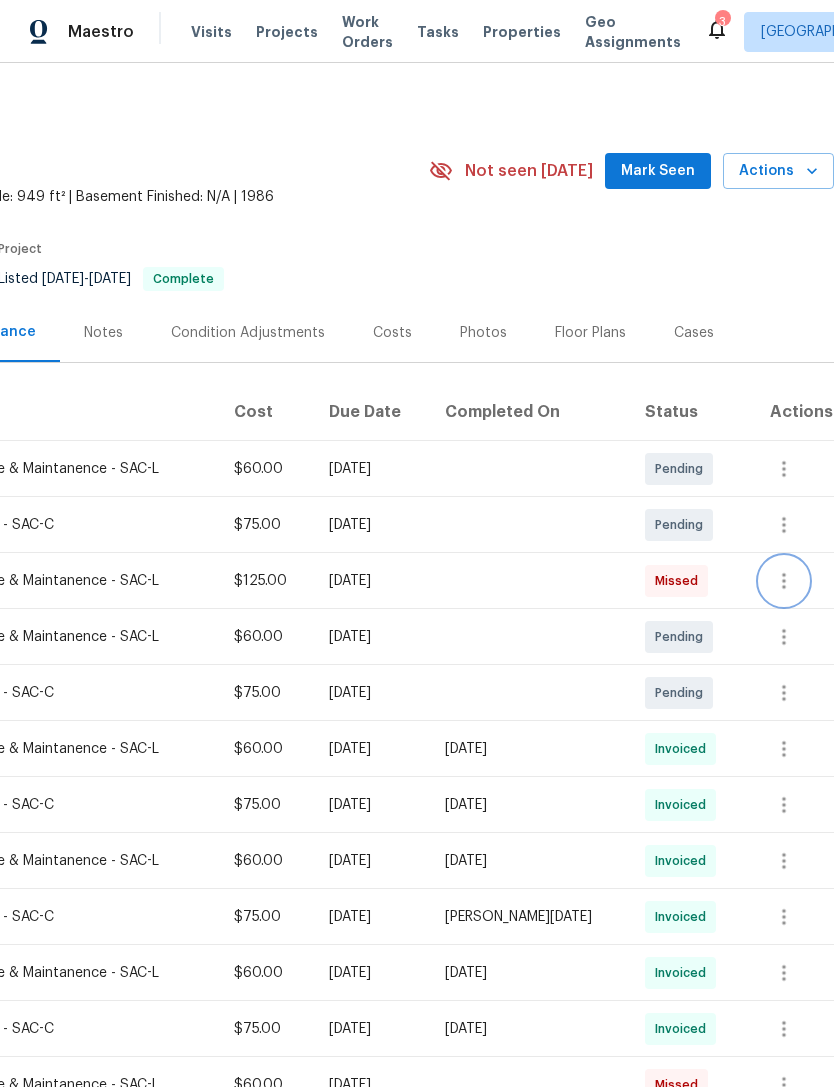 click 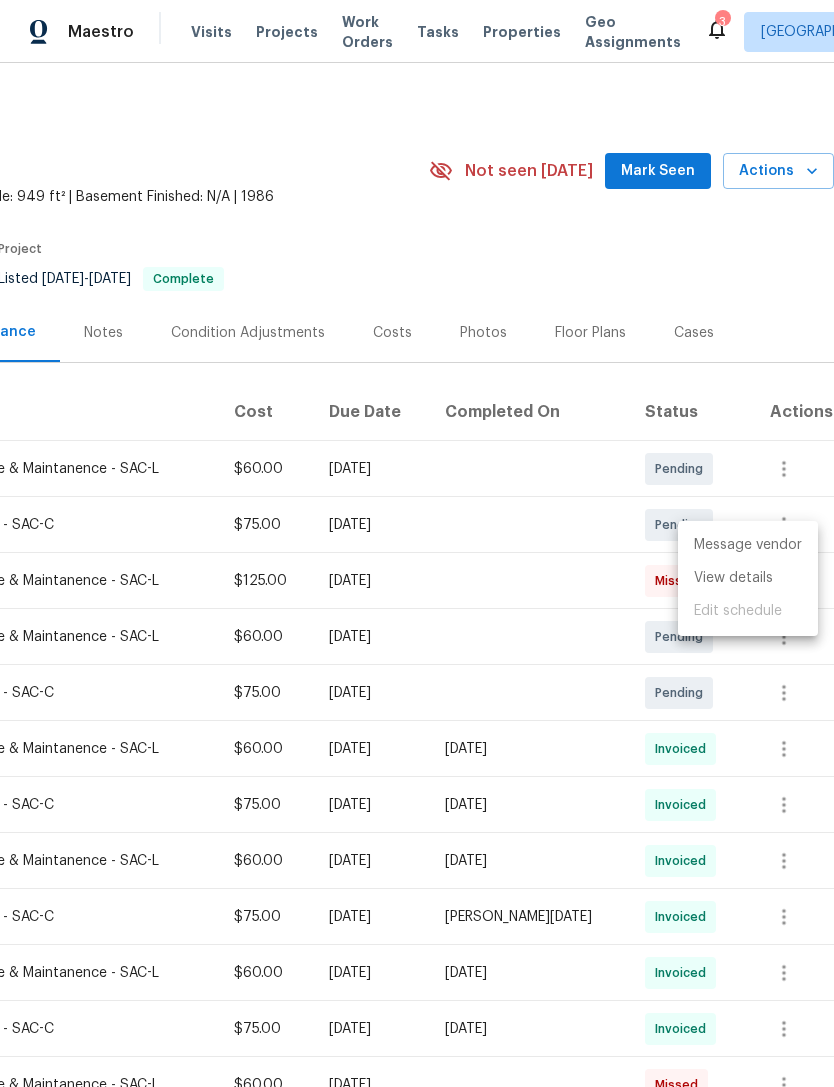 click on "Message vendor" at bounding box center [748, 545] 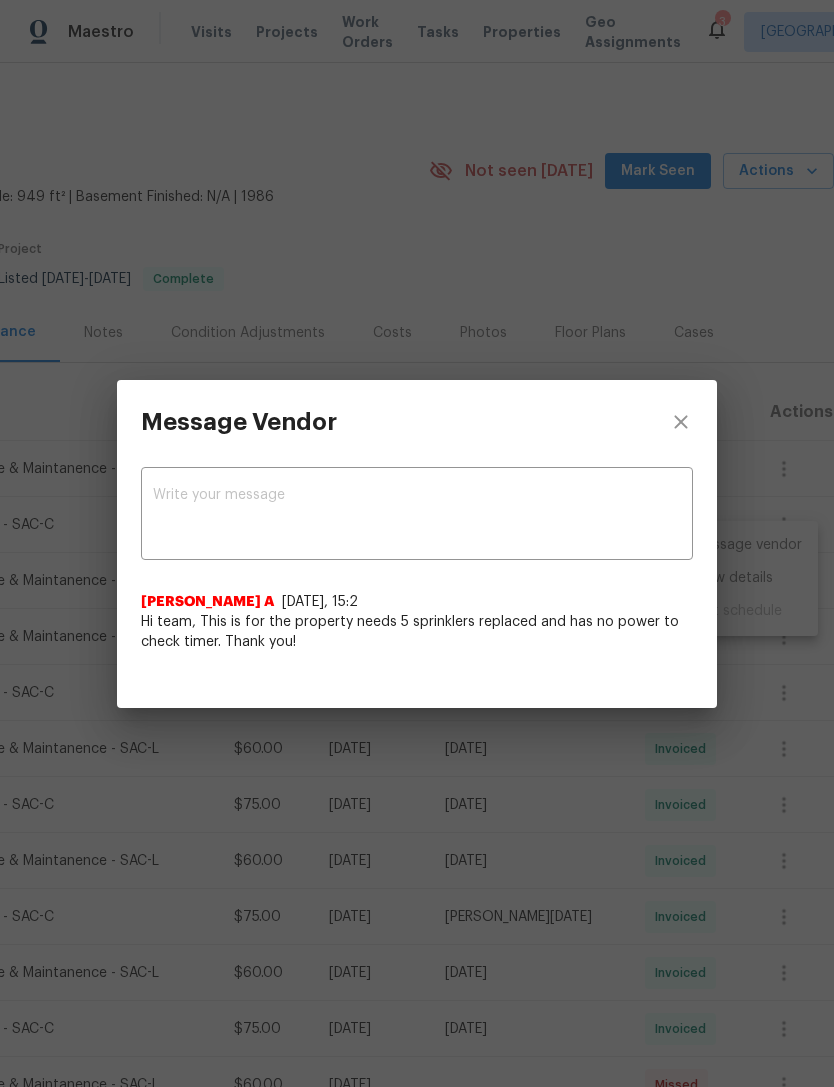 click at bounding box center (417, 516) 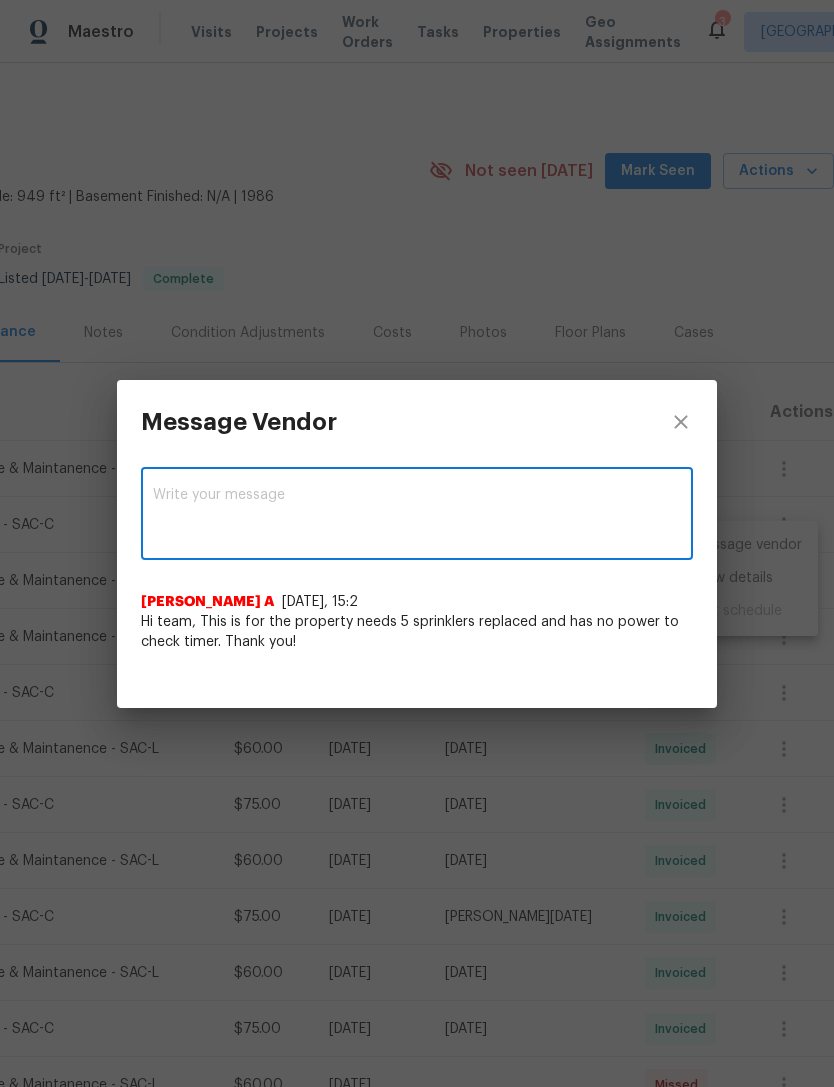 scroll, scrollTop: 36, scrollLeft: 0, axis: vertical 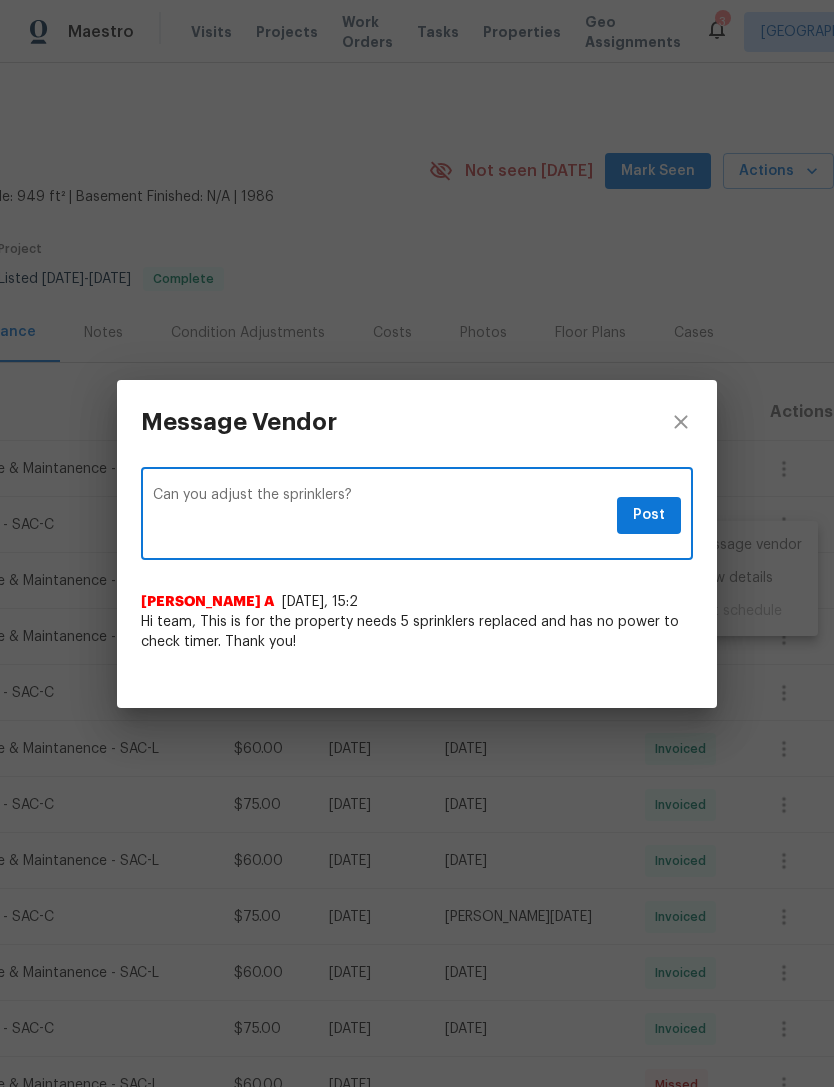type on "Can you adjust the sprinklers?" 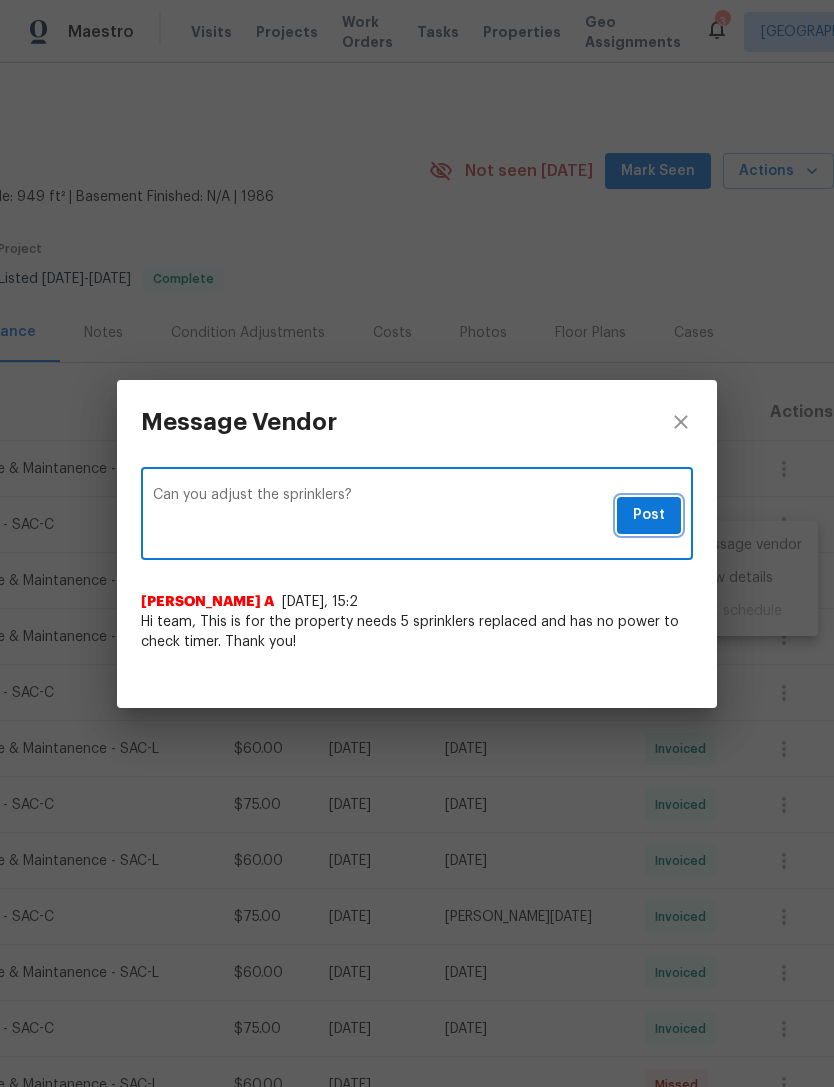 click on "Post" at bounding box center [649, 515] 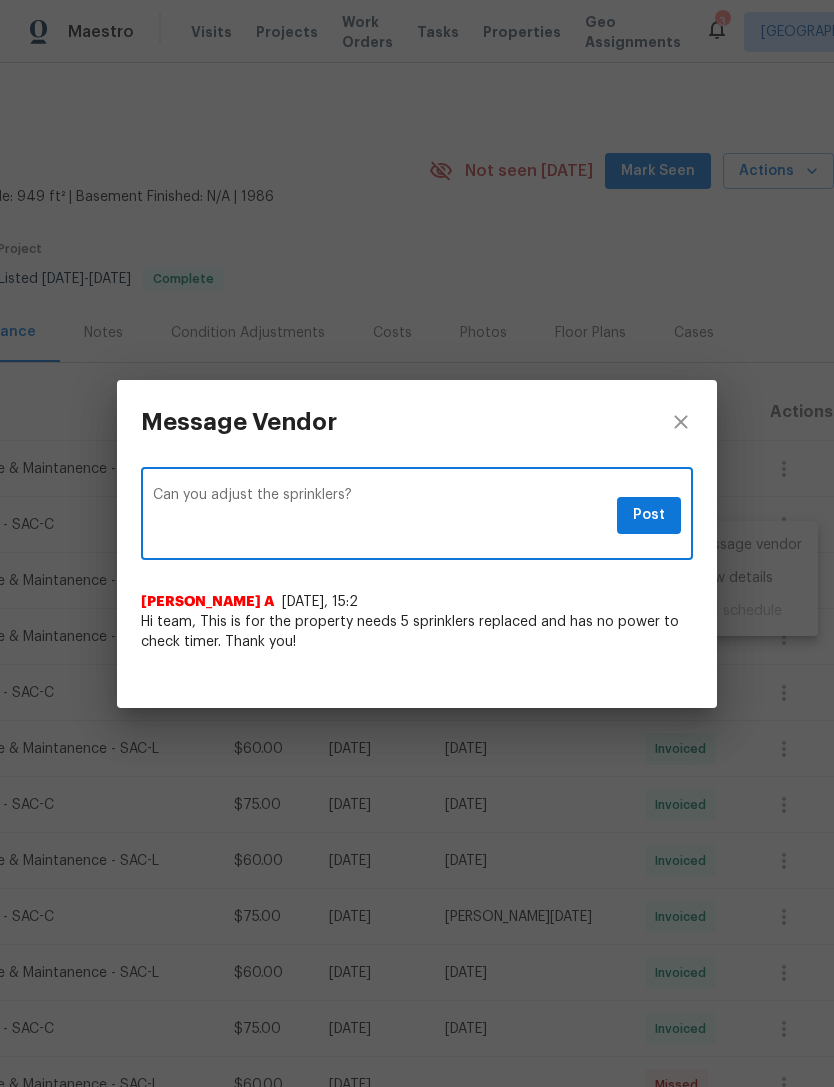 scroll, scrollTop: 37, scrollLeft: 0, axis: vertical 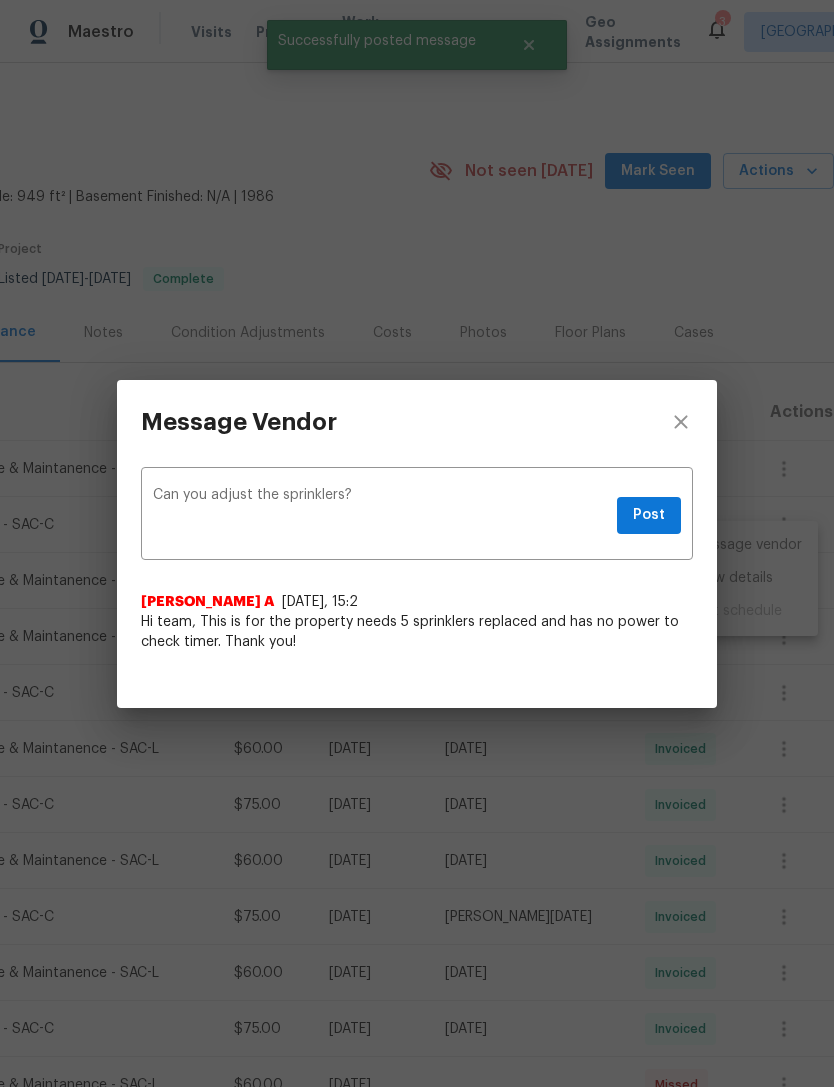 type 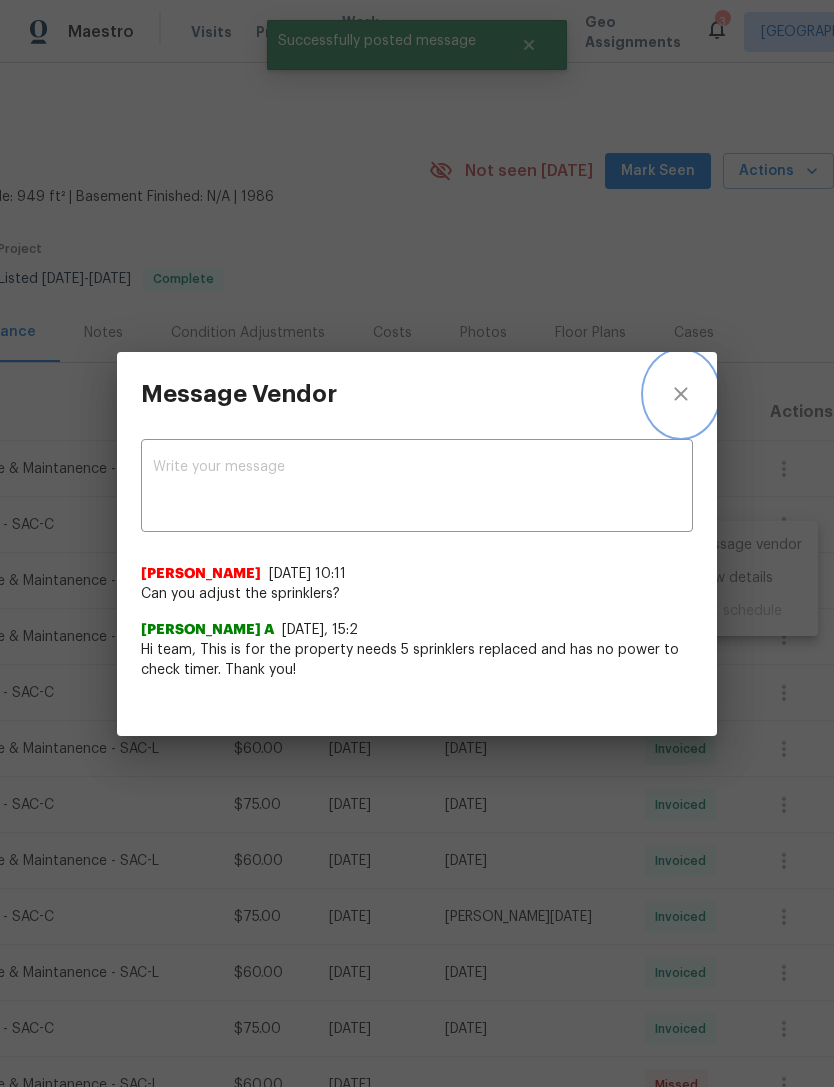 click at bounding box center [681, 394] 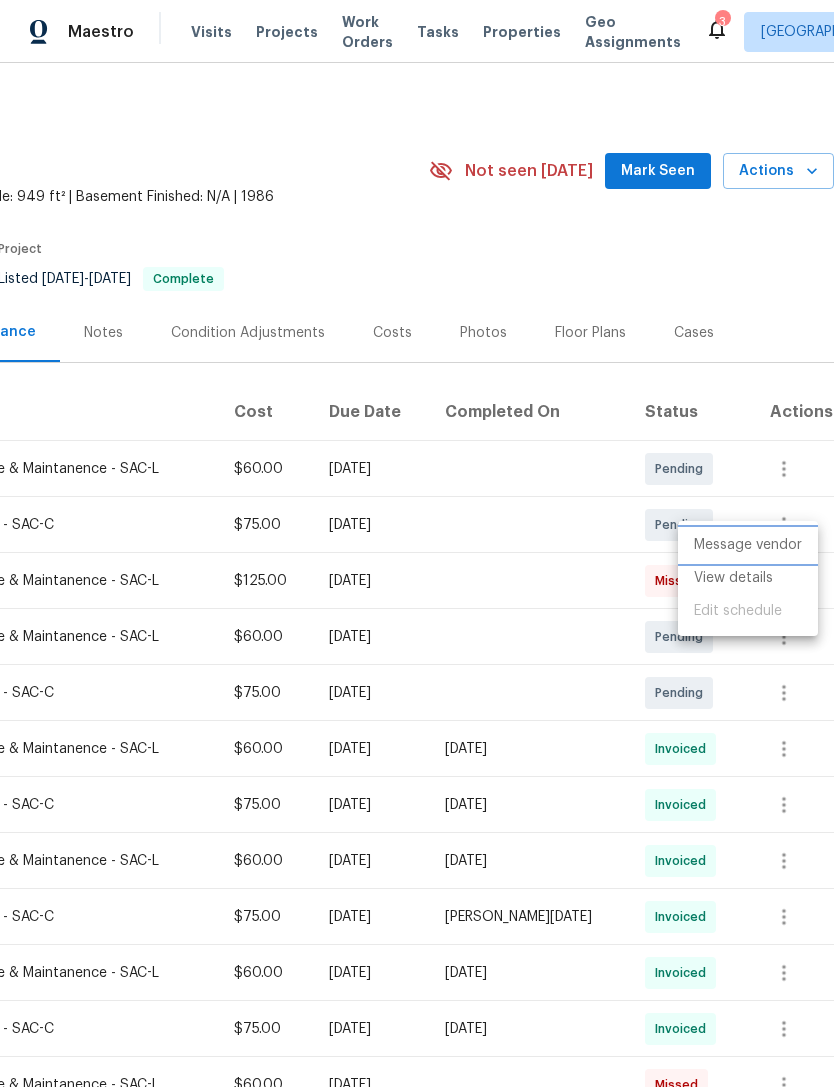 scroll, scrollTop: 0, scrollLeft: 0, axis: both 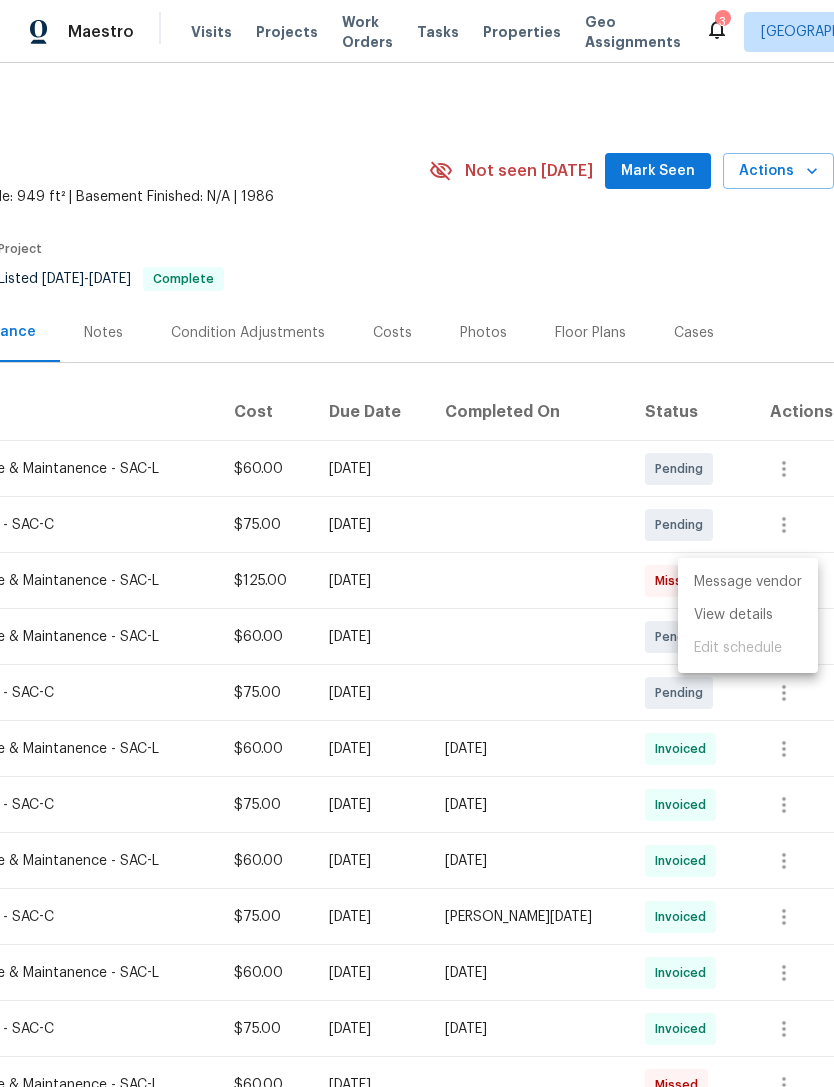 click at bounding box center [417, 543] 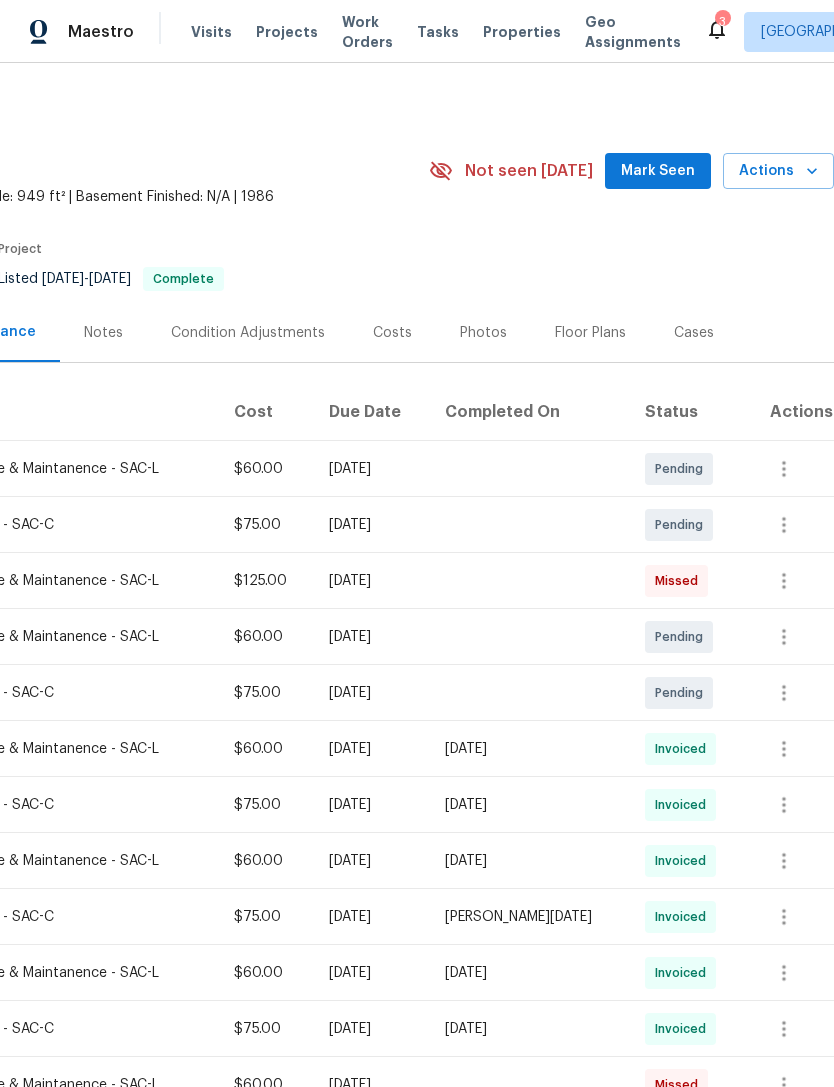 click on "Properties" at bounding box center [522, 32] 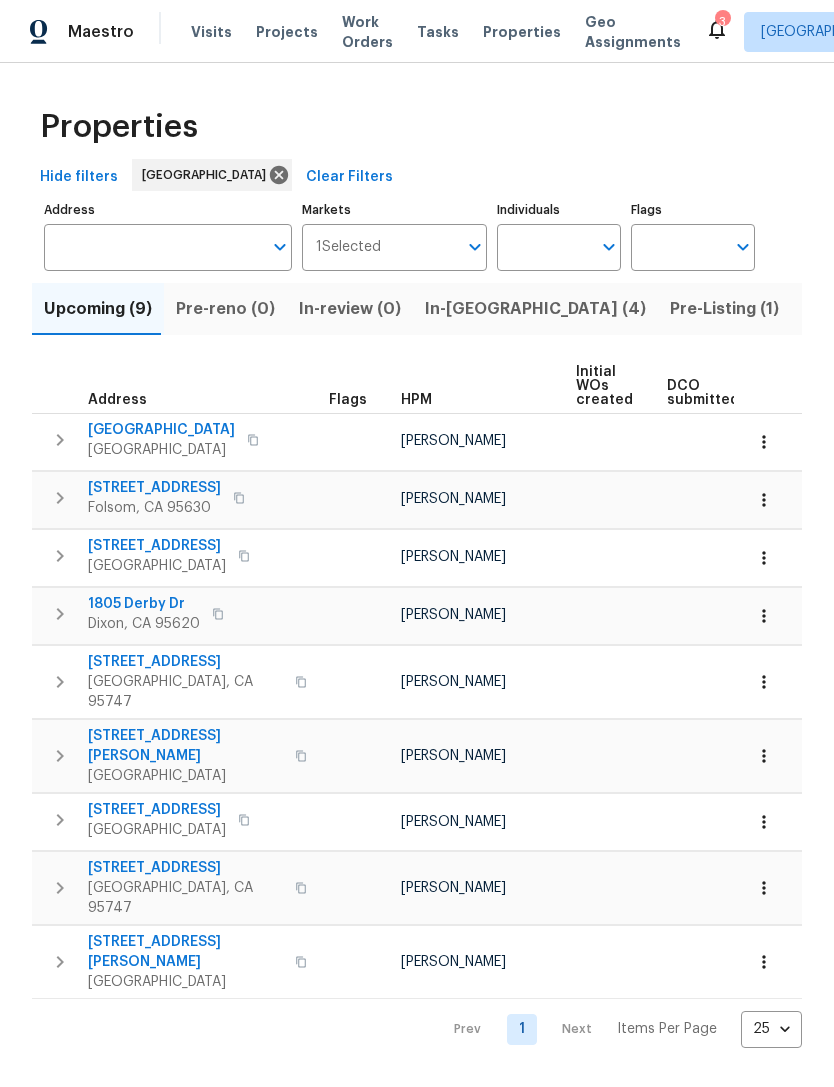 click on "Upcoming (9)" at bounding box center (98, 309) 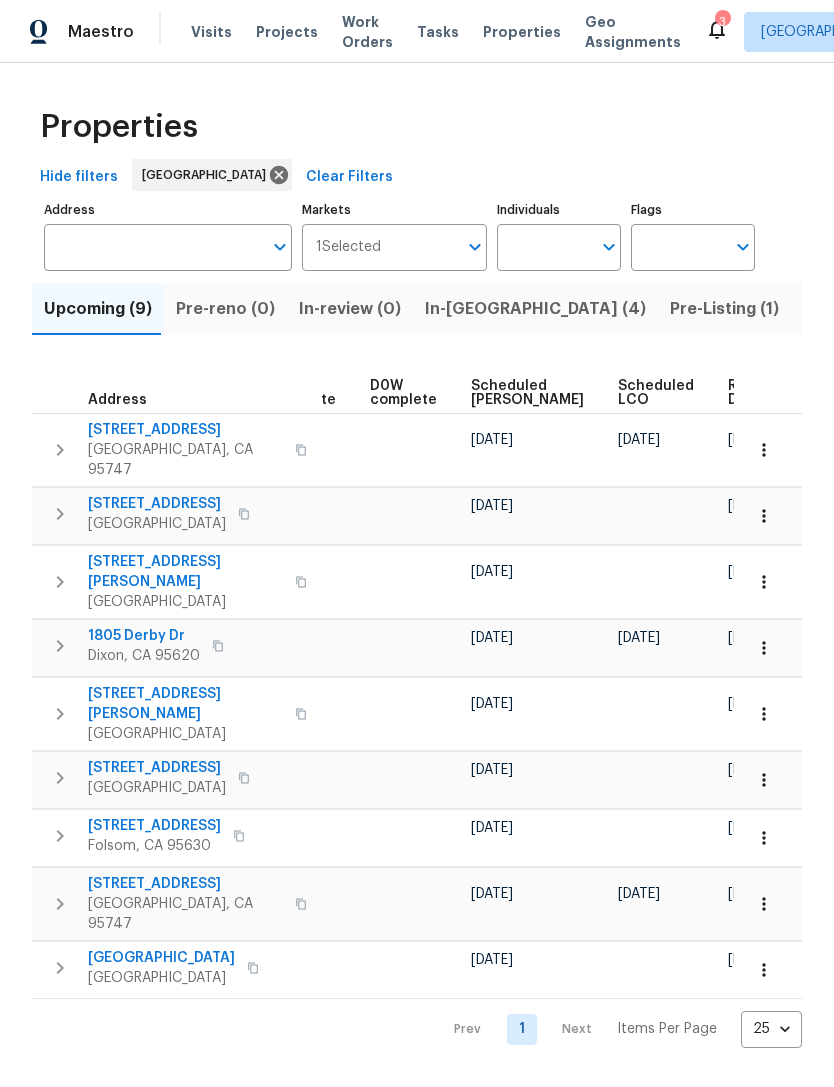scroll, scrollTop: 0, scrollLeft: 503, axis: horizontal 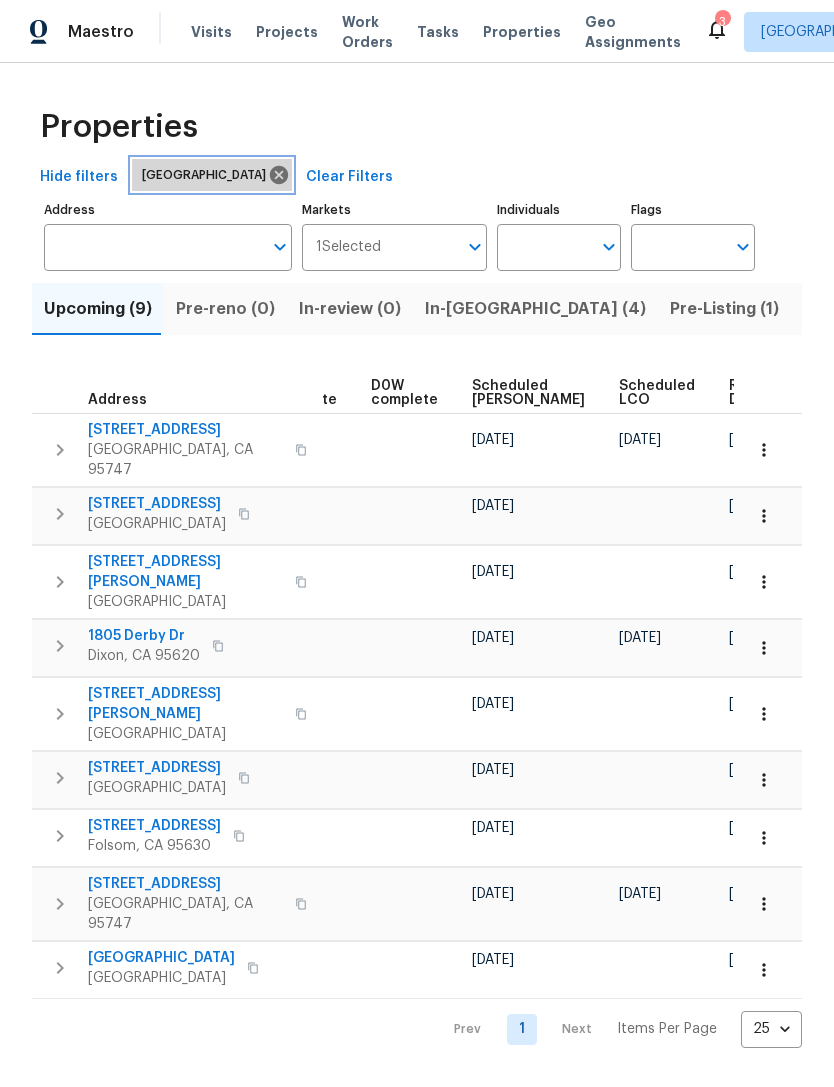 click 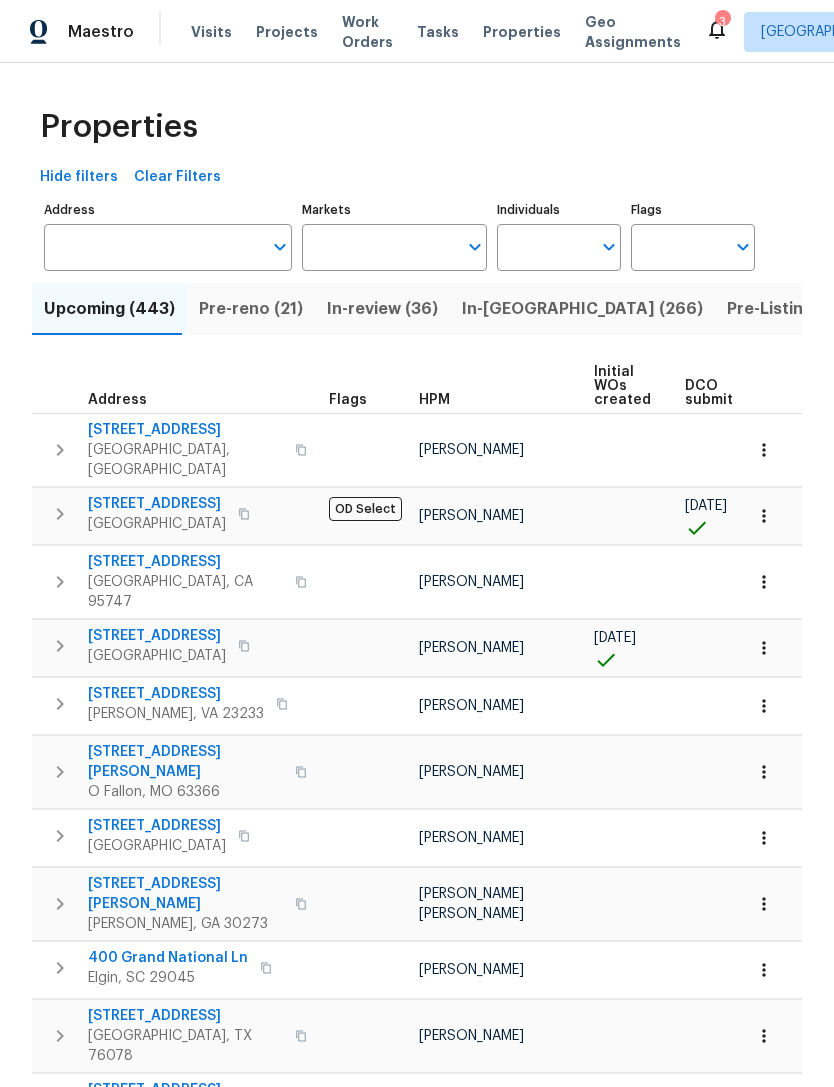 click on "Address" at bounding box center (153, 247) 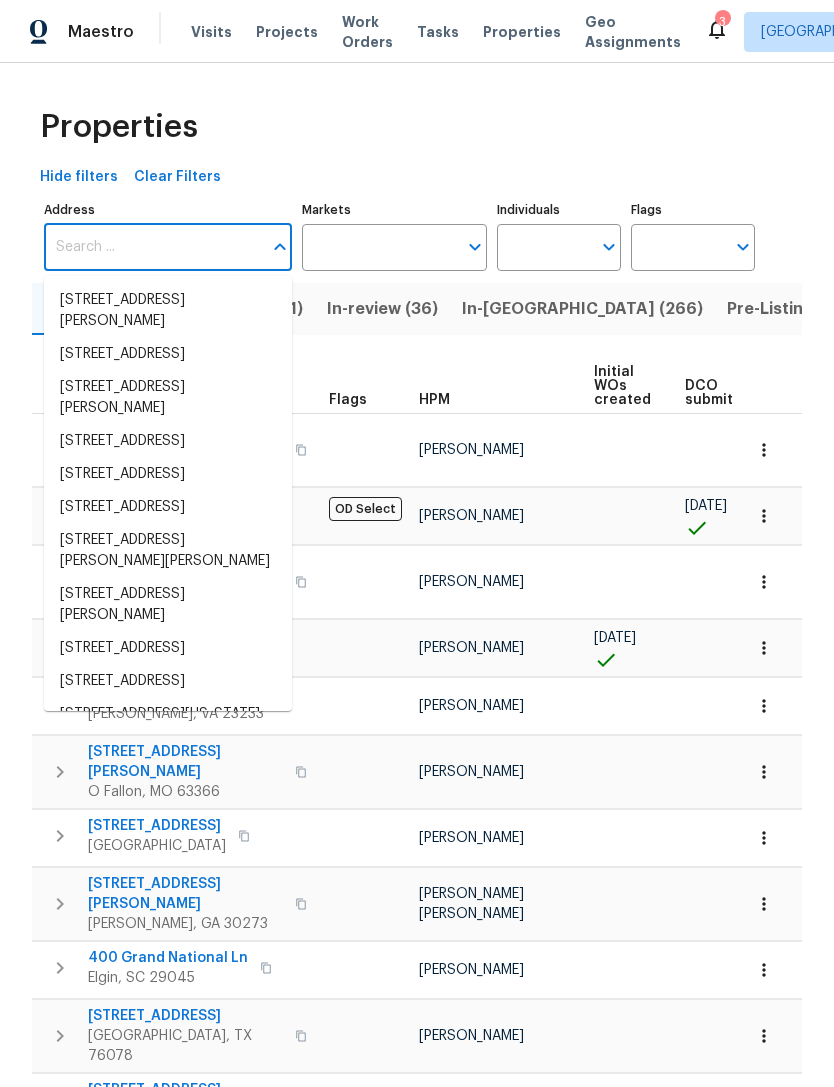 click on "Markets" at bounding box center [380, 247] 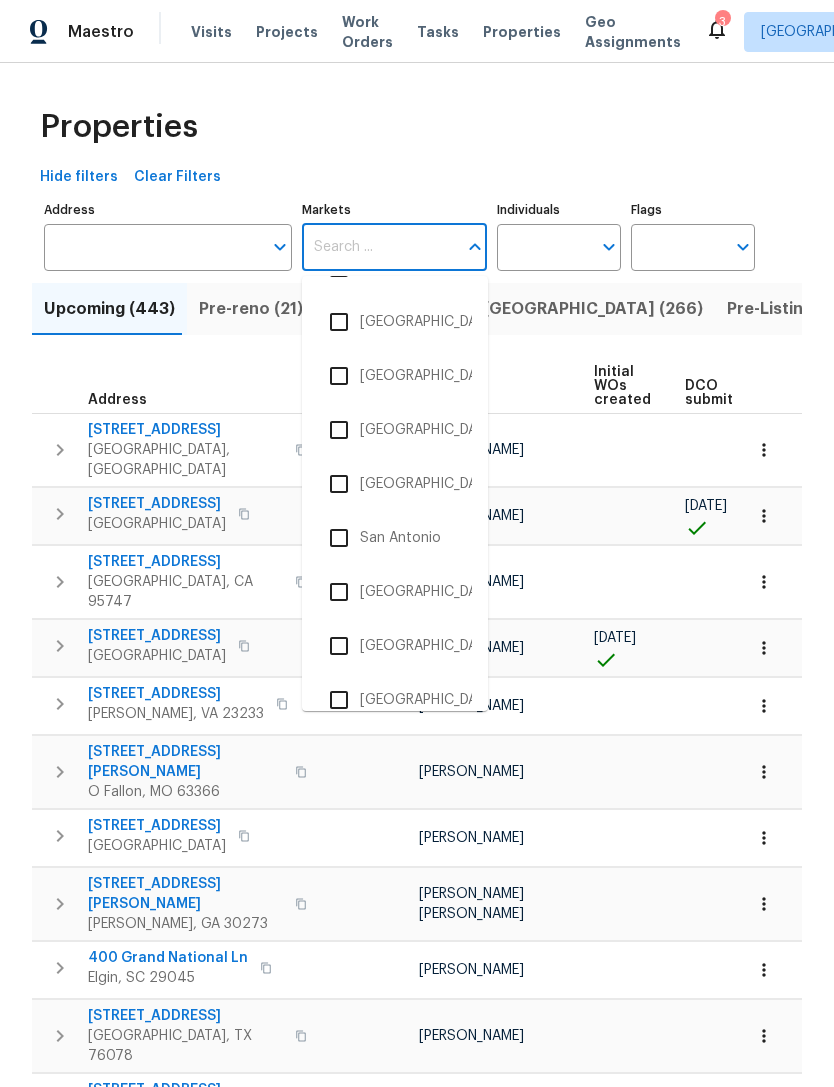 scroll, scrollTop: 3526, scrollLeft: 0, axis: vertical 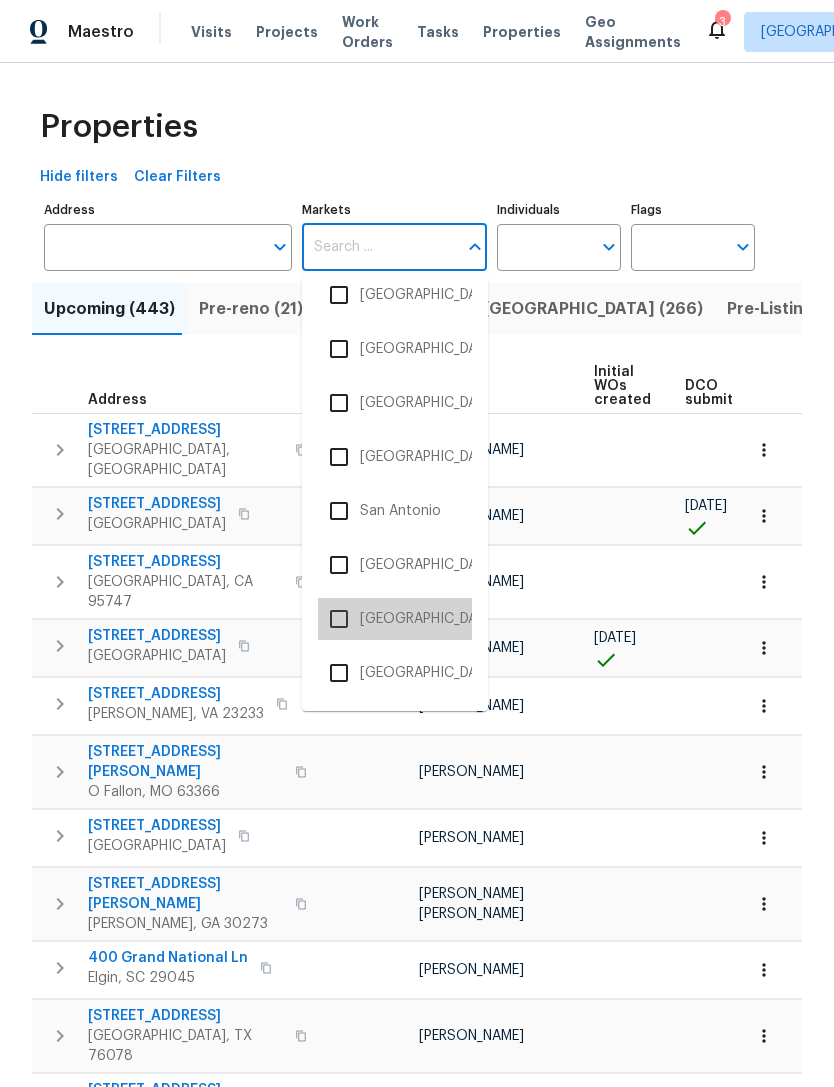 click on "San Francisco Bay Area" at bounding box center (395, 619) 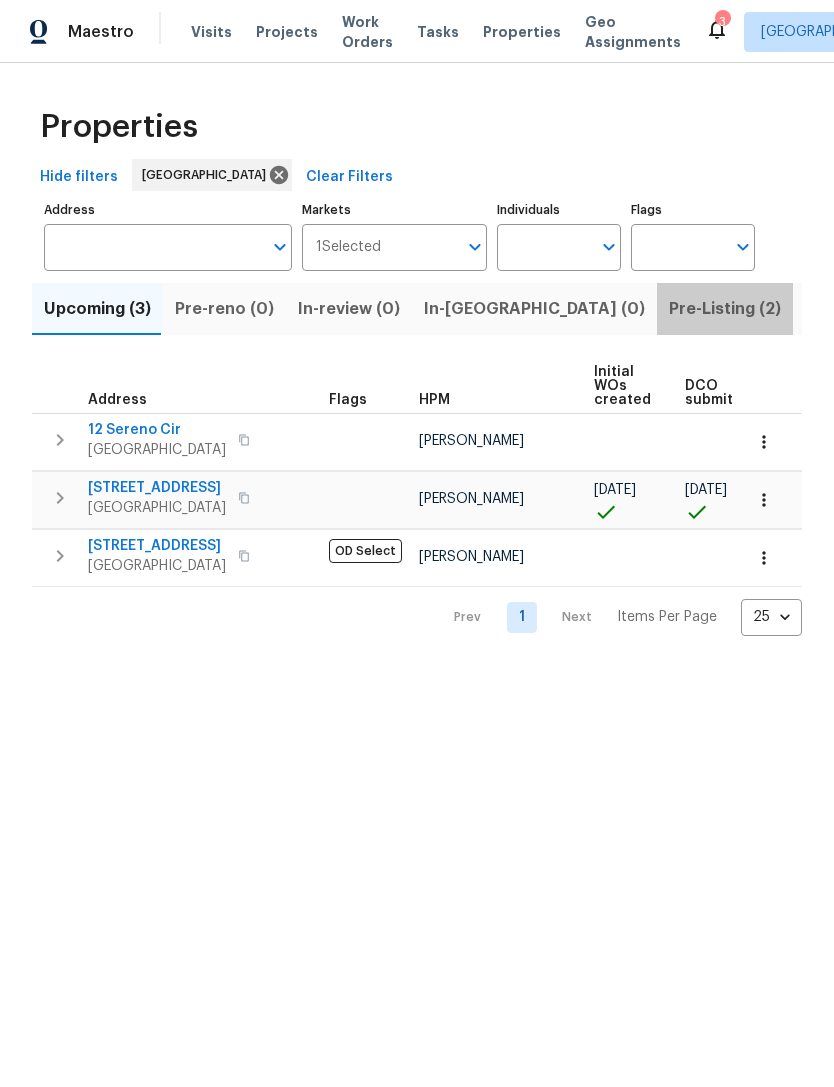 click on "Pre-Listing (2)" at bounding box center (725, 309) 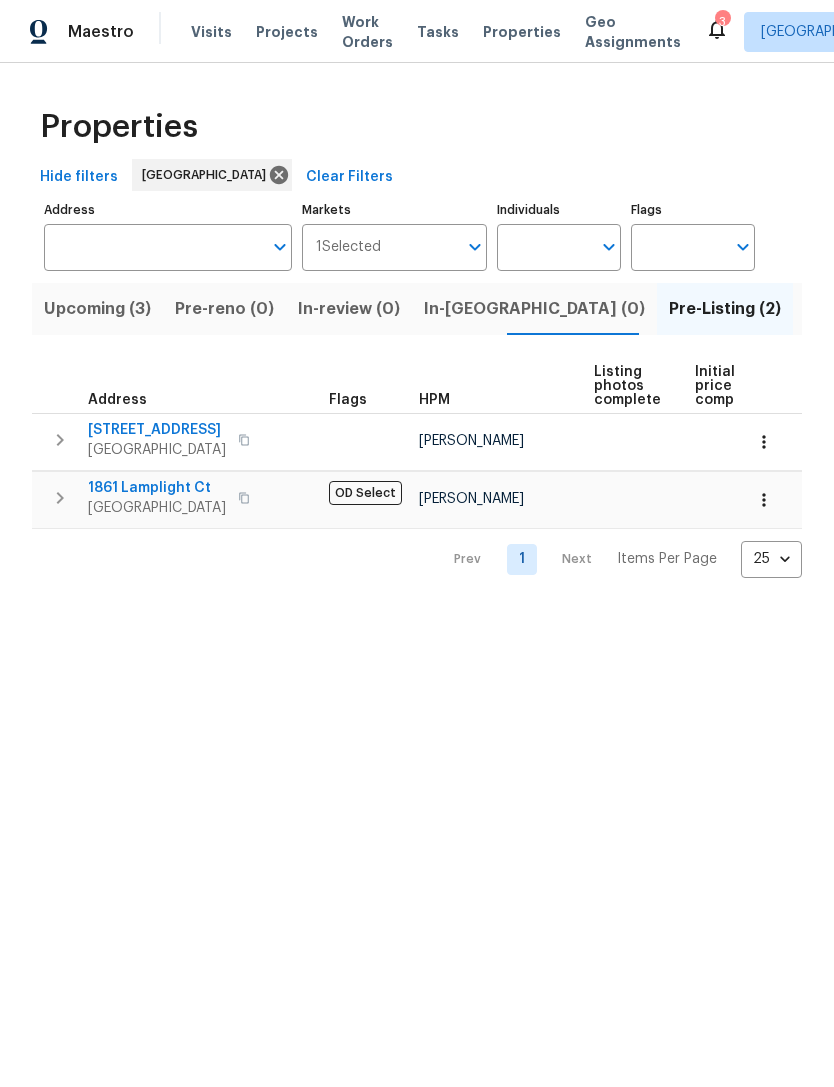 click 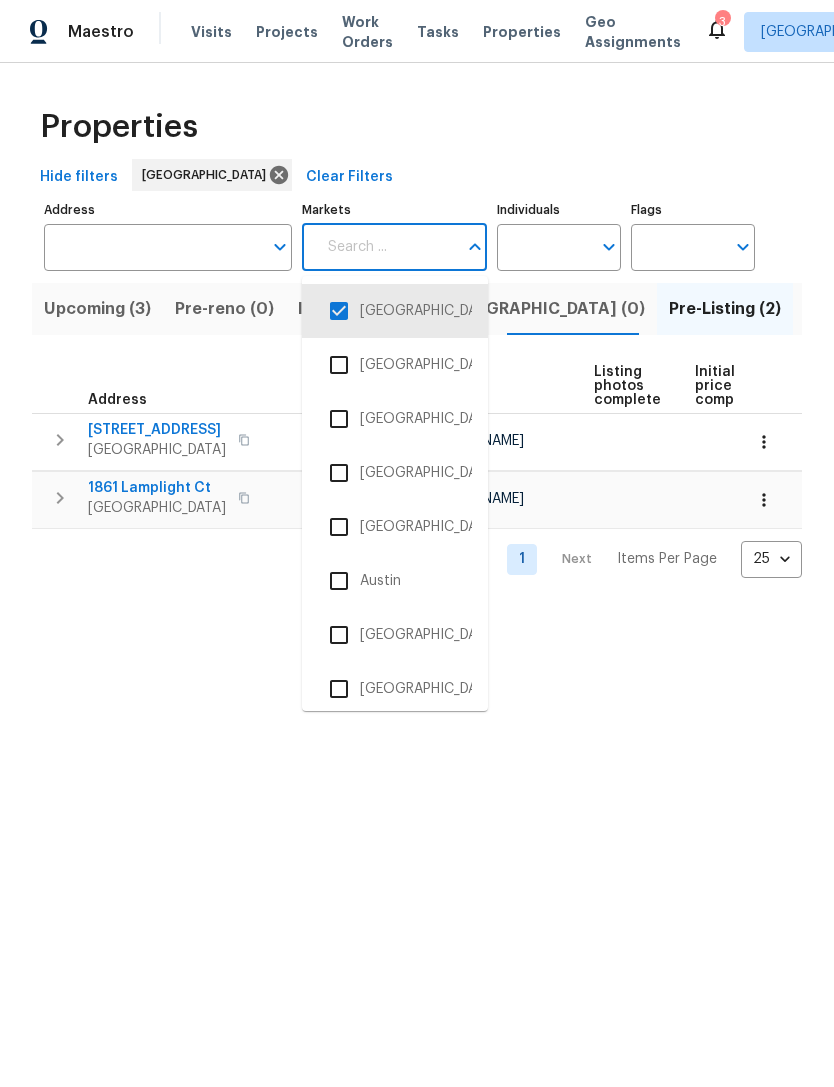 click at bounding box center (339, 311) 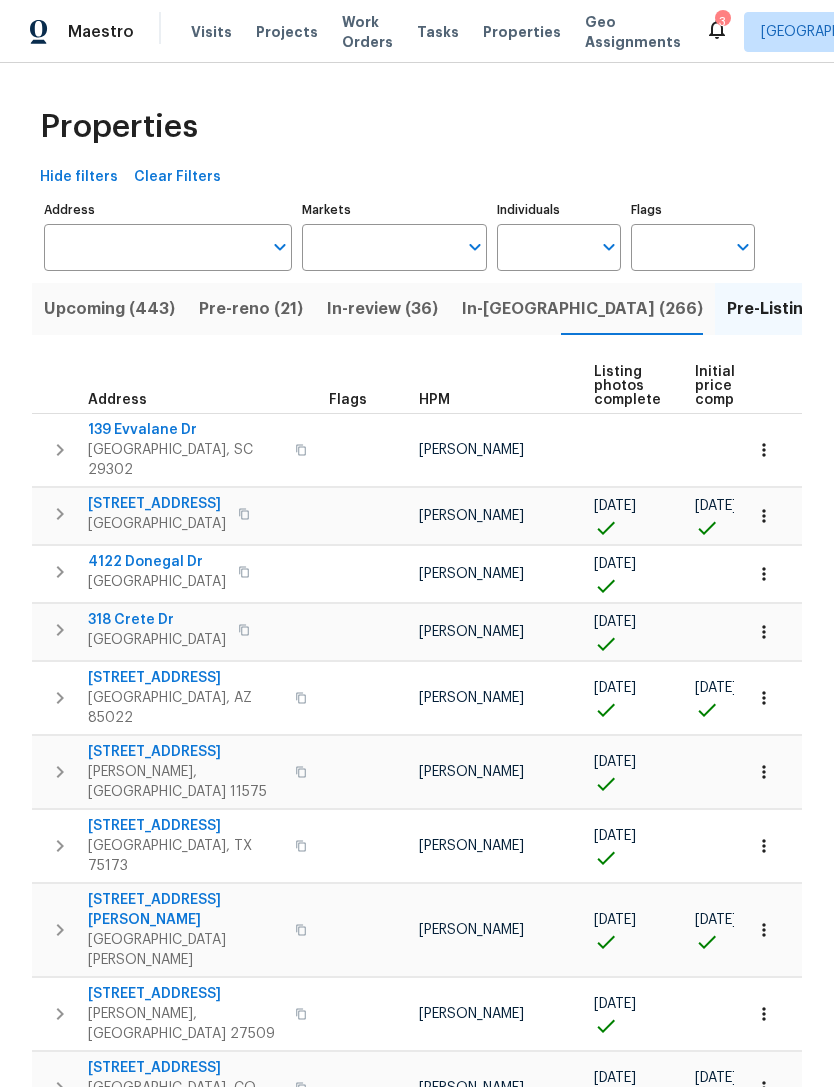 click 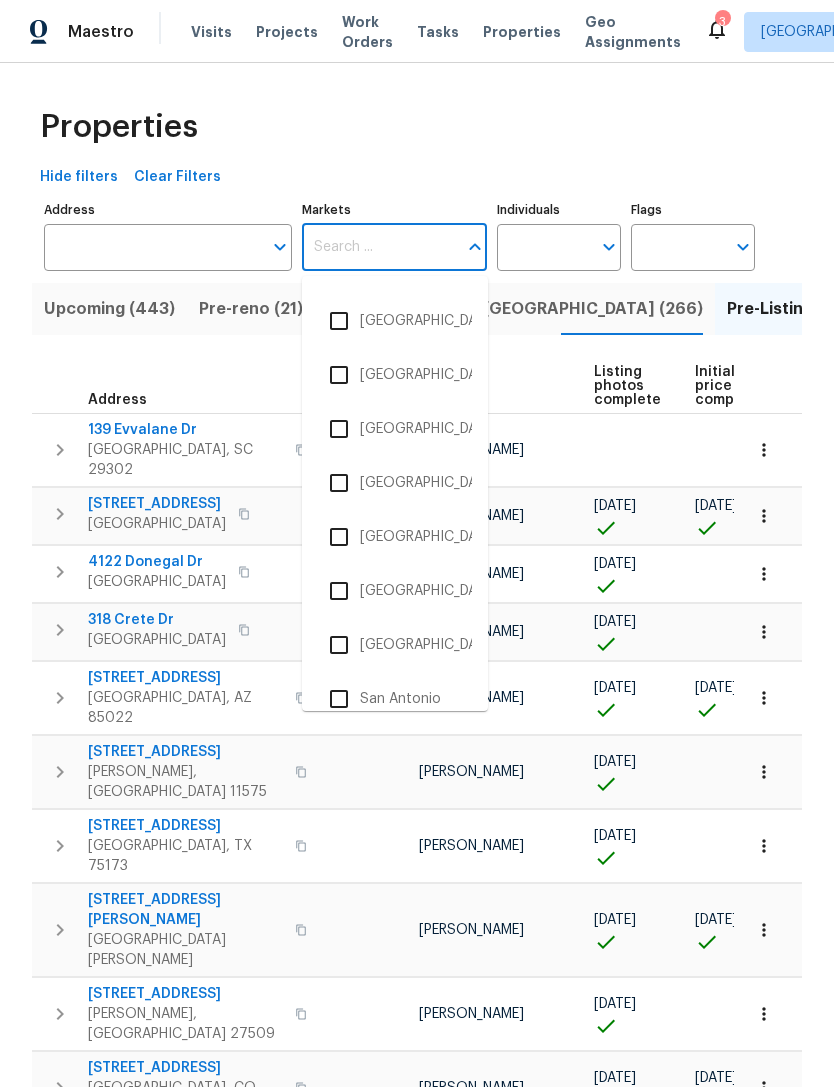 scroll, scrollTop: 3337, scrollLeft: 0, axis: vertical 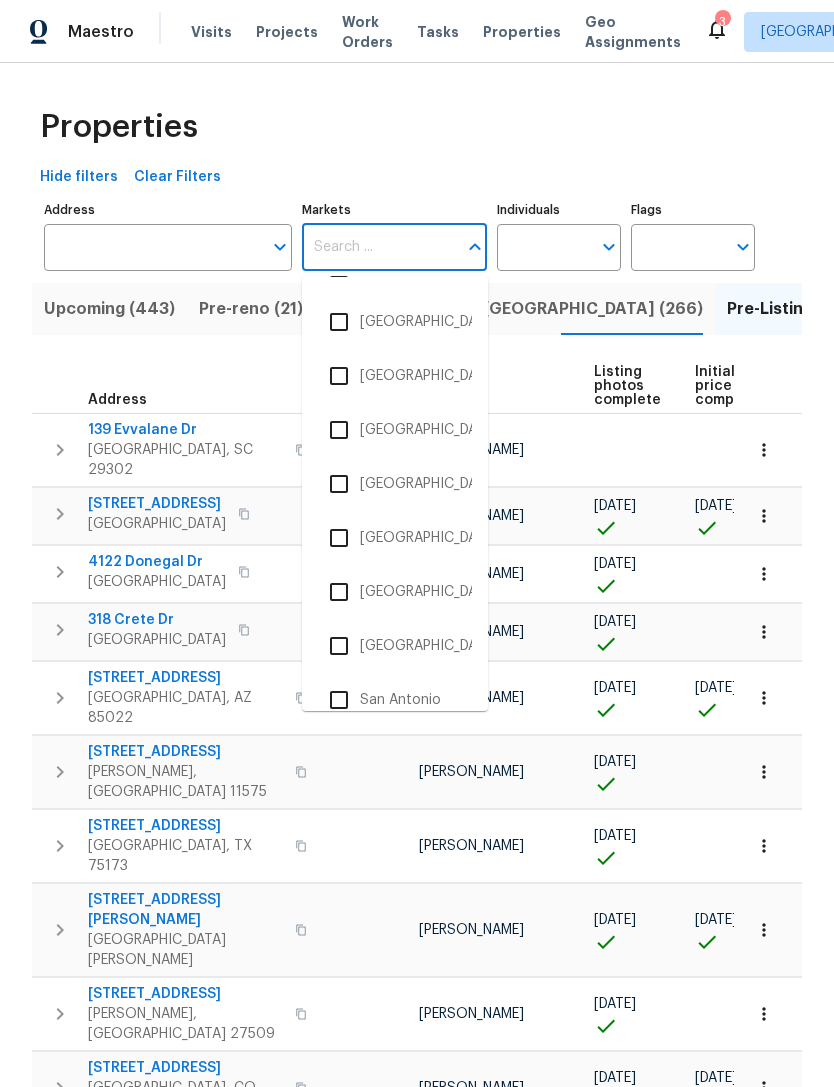 click at bounding box center [339, 538] 